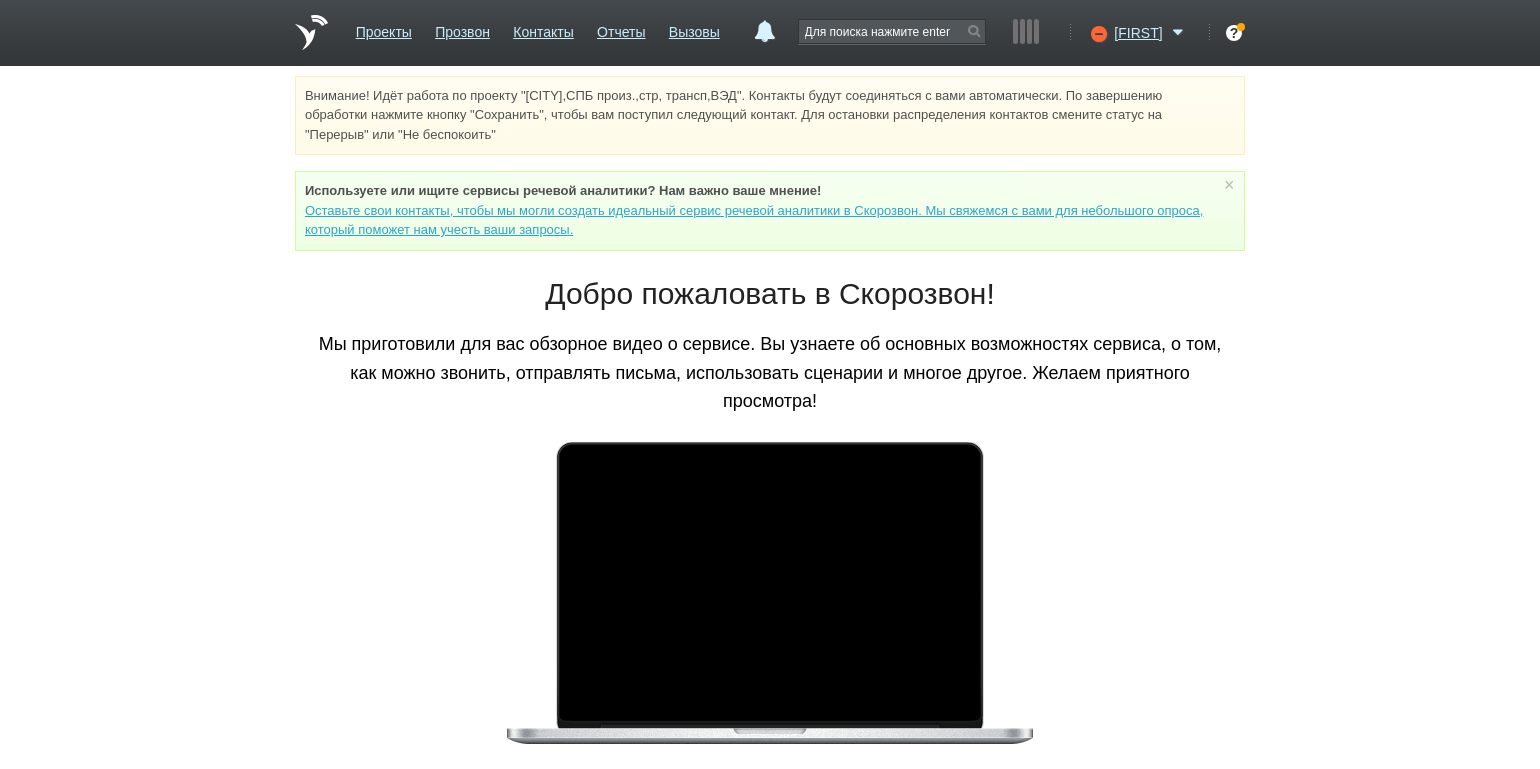 scroll, scrollTop: 0, scrollLeft: 0, axis: both 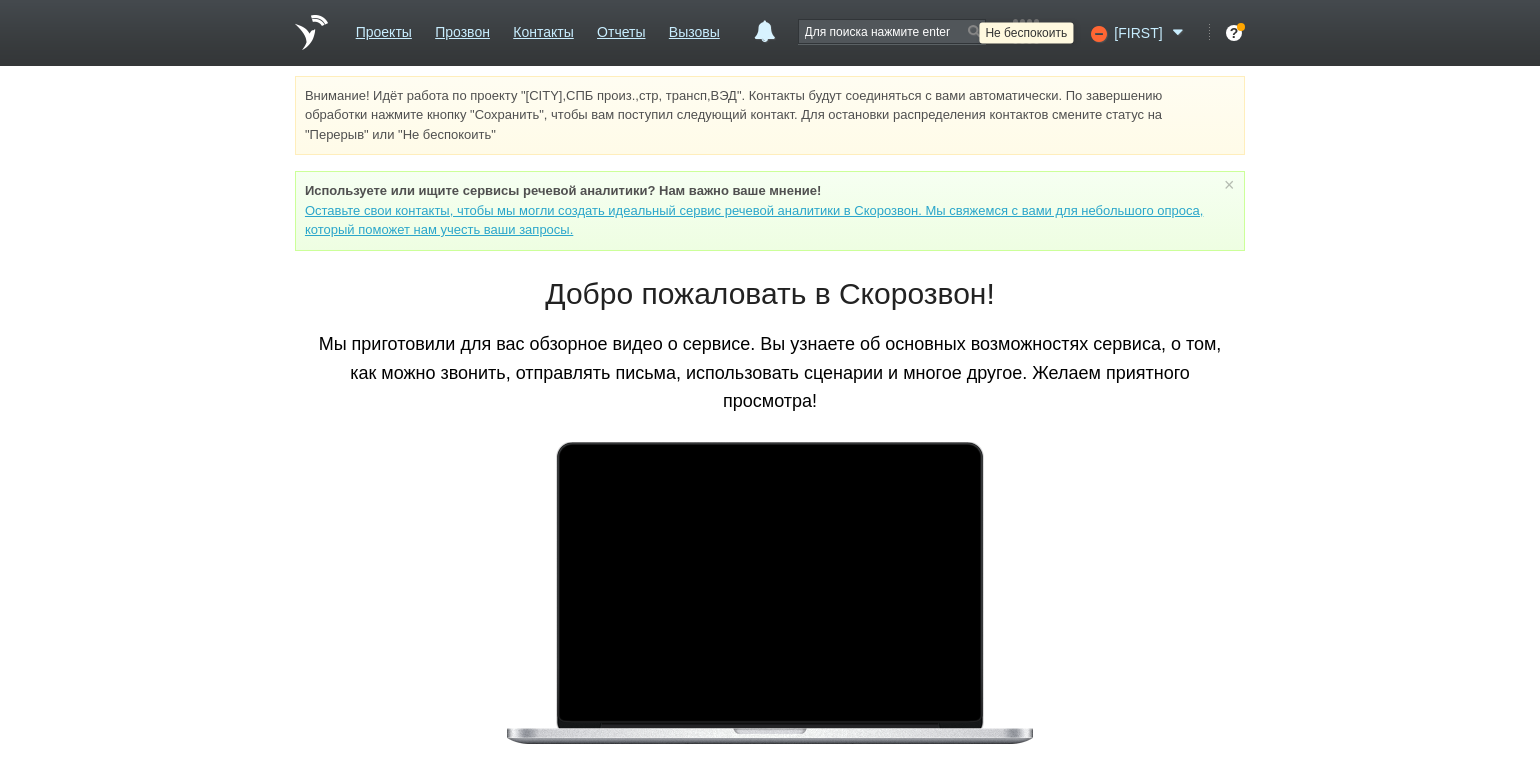 click at bounding box center (1097, 33) 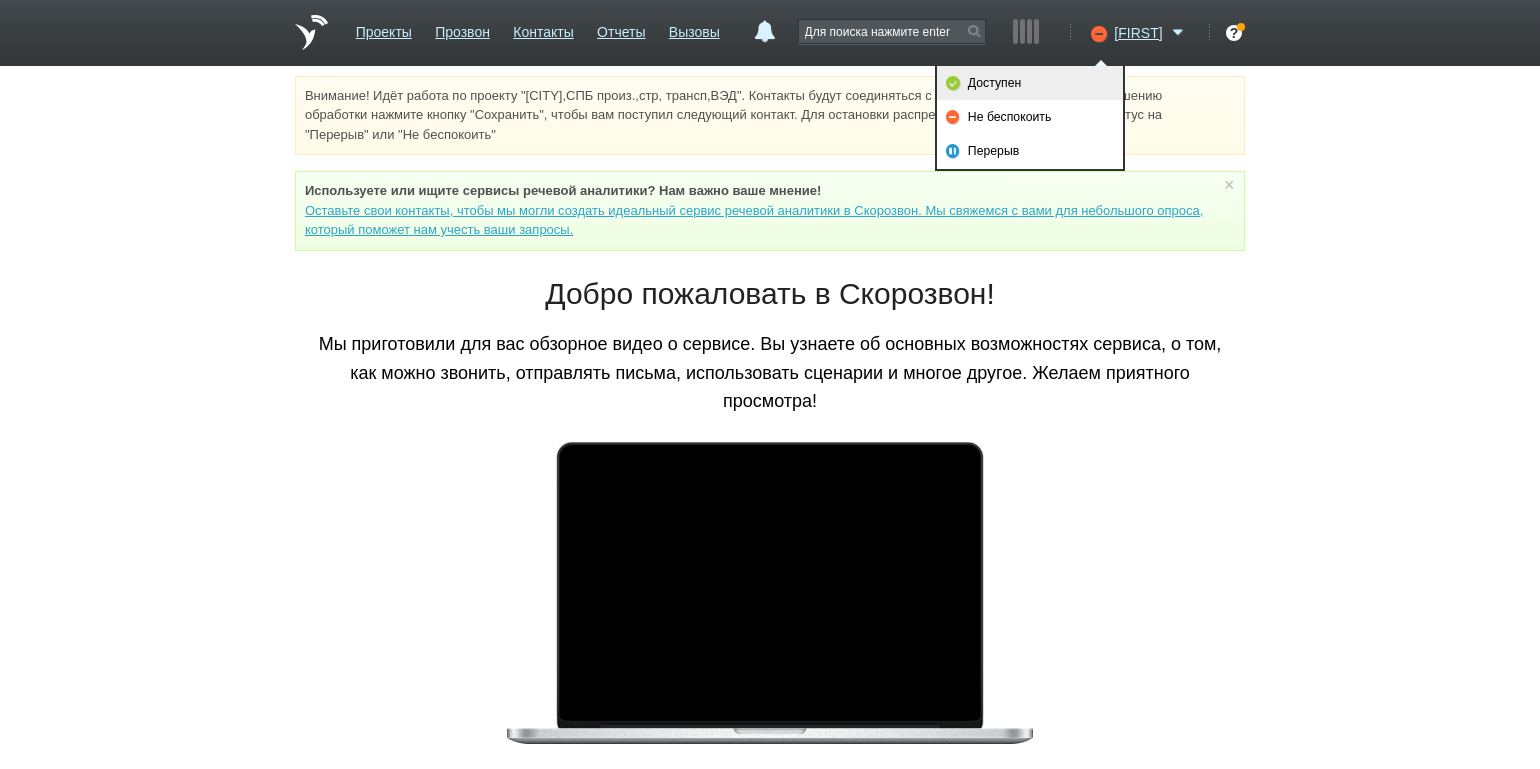 click on "Доступен" at bounding box center (1030, 83) 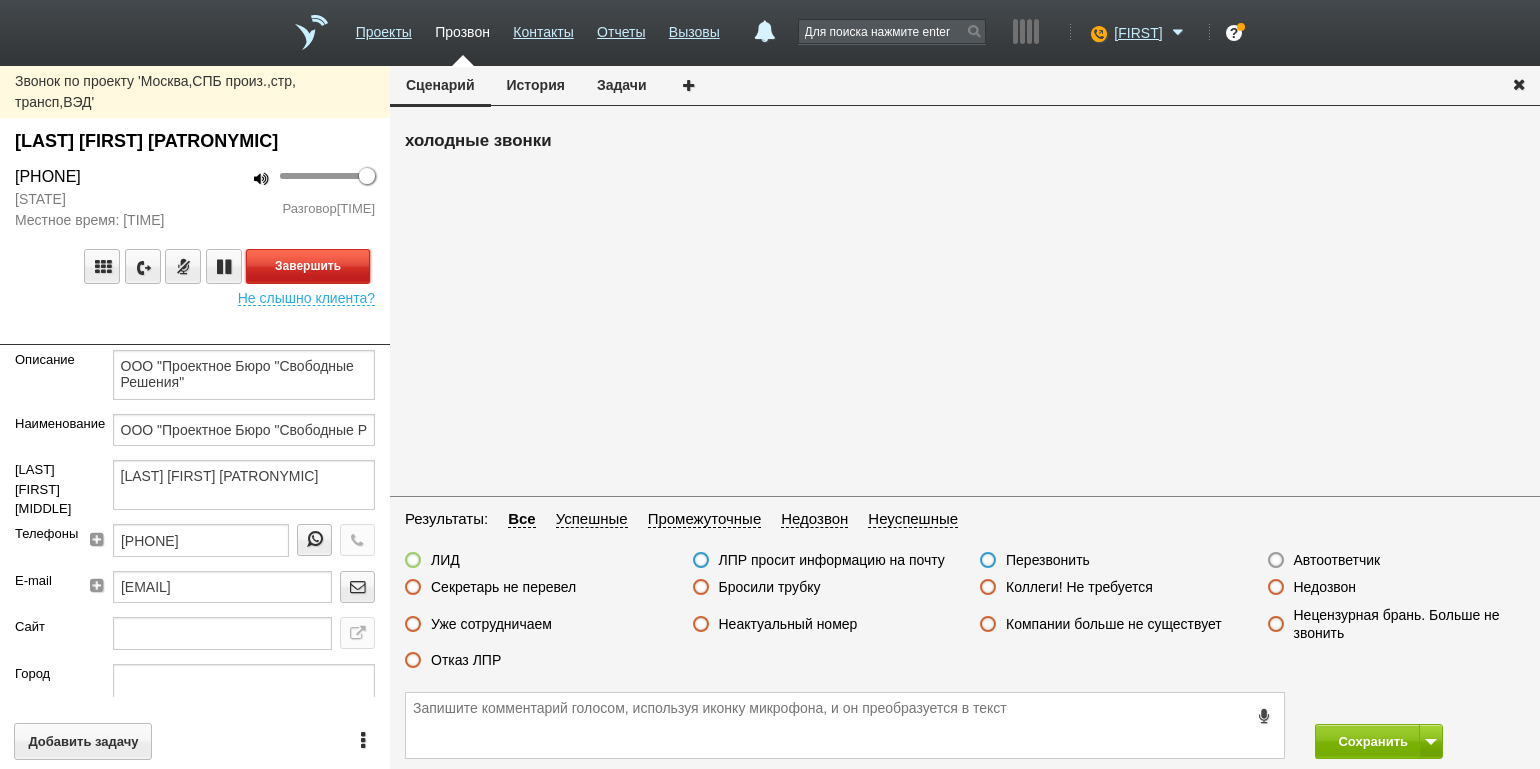 click on "Завершить" at bounding box center [308, 266] 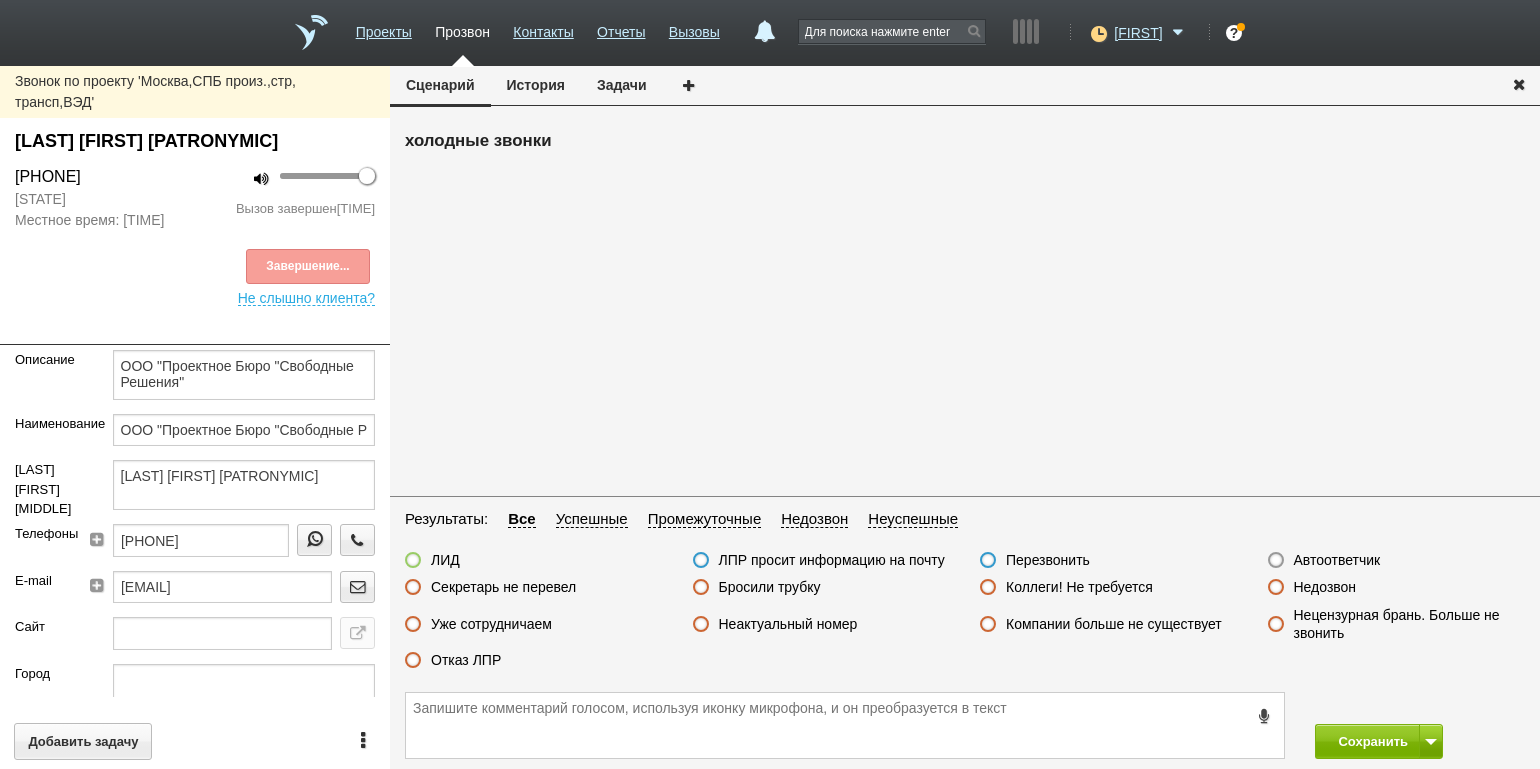 click on "Автоответчик" at bounding box center (1337, 560) 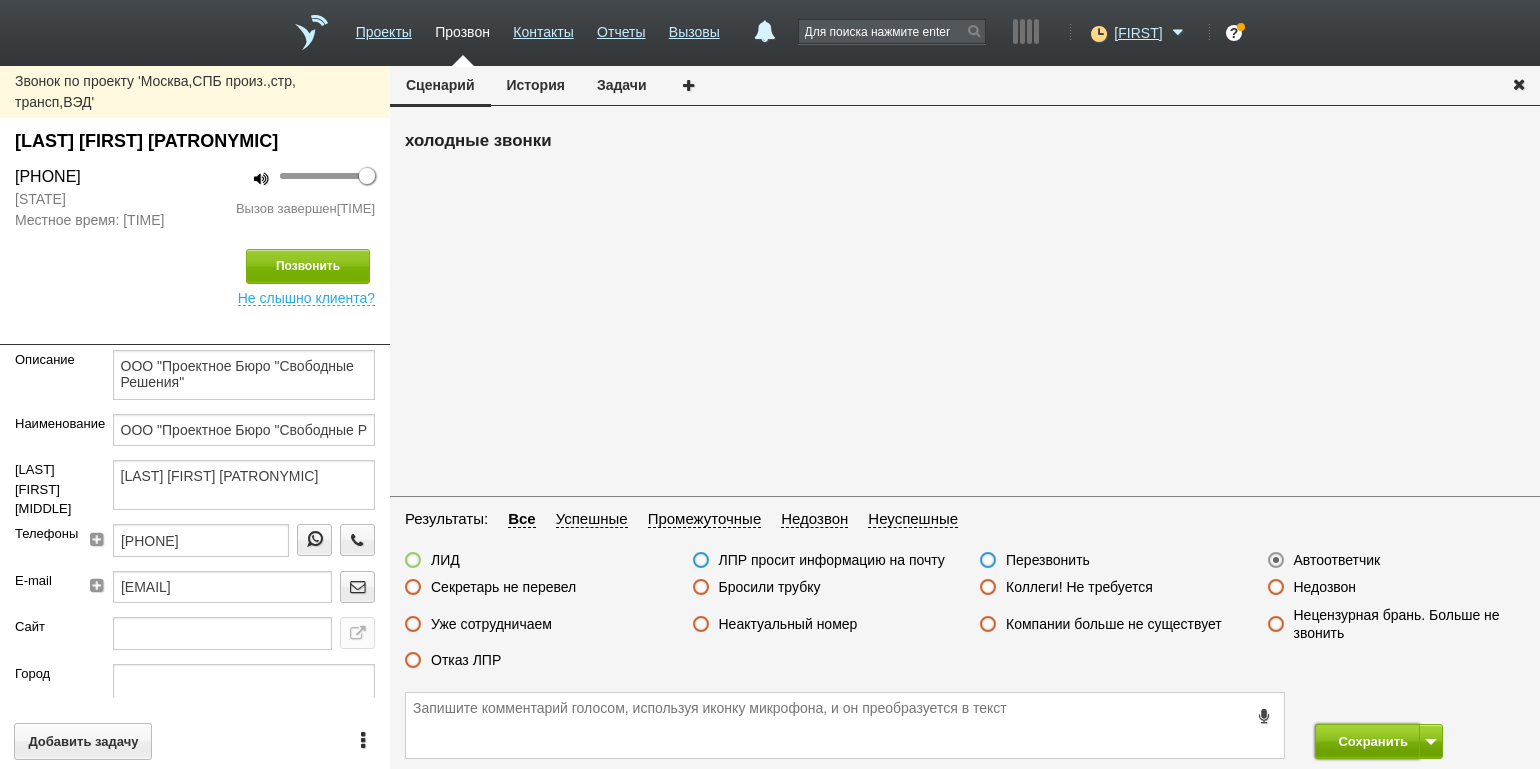 click on "Сохранить" at bounding box center [1367, 741] 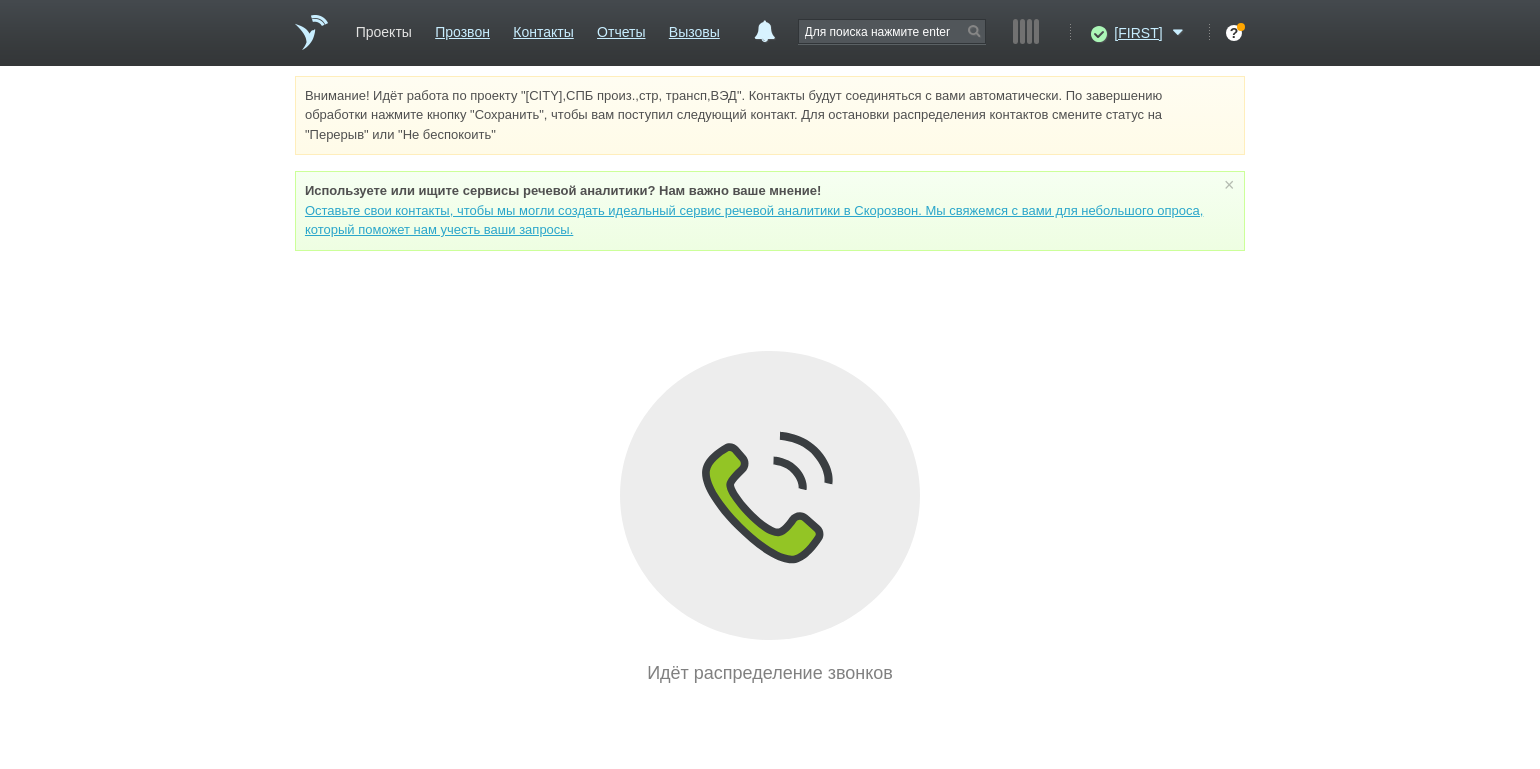 click on "Проекты" at bounding box center [384, 28] 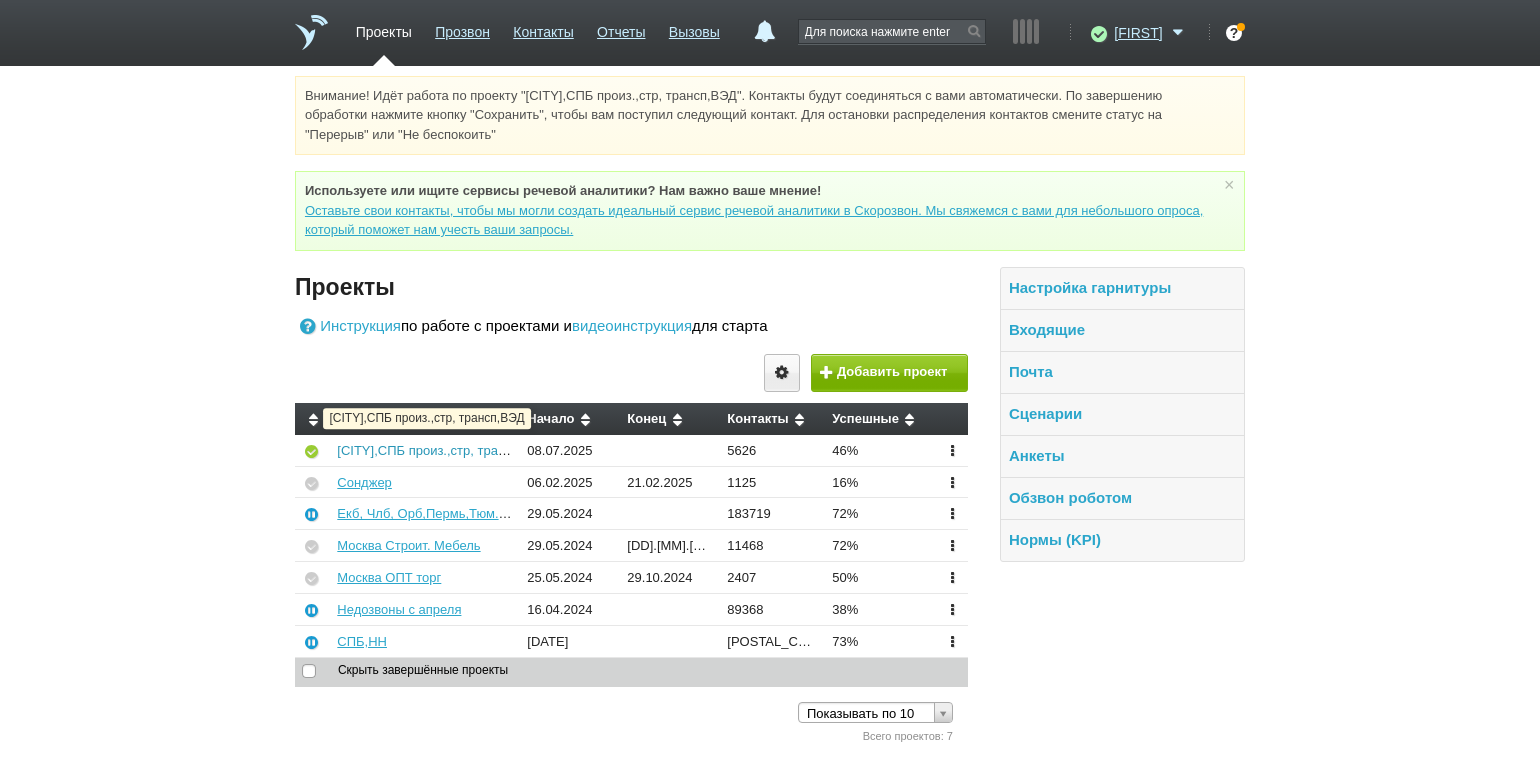 click on "[CITY],СПБ произ.,стр, трансп,ВЭД" at bounding box center (442, 450) 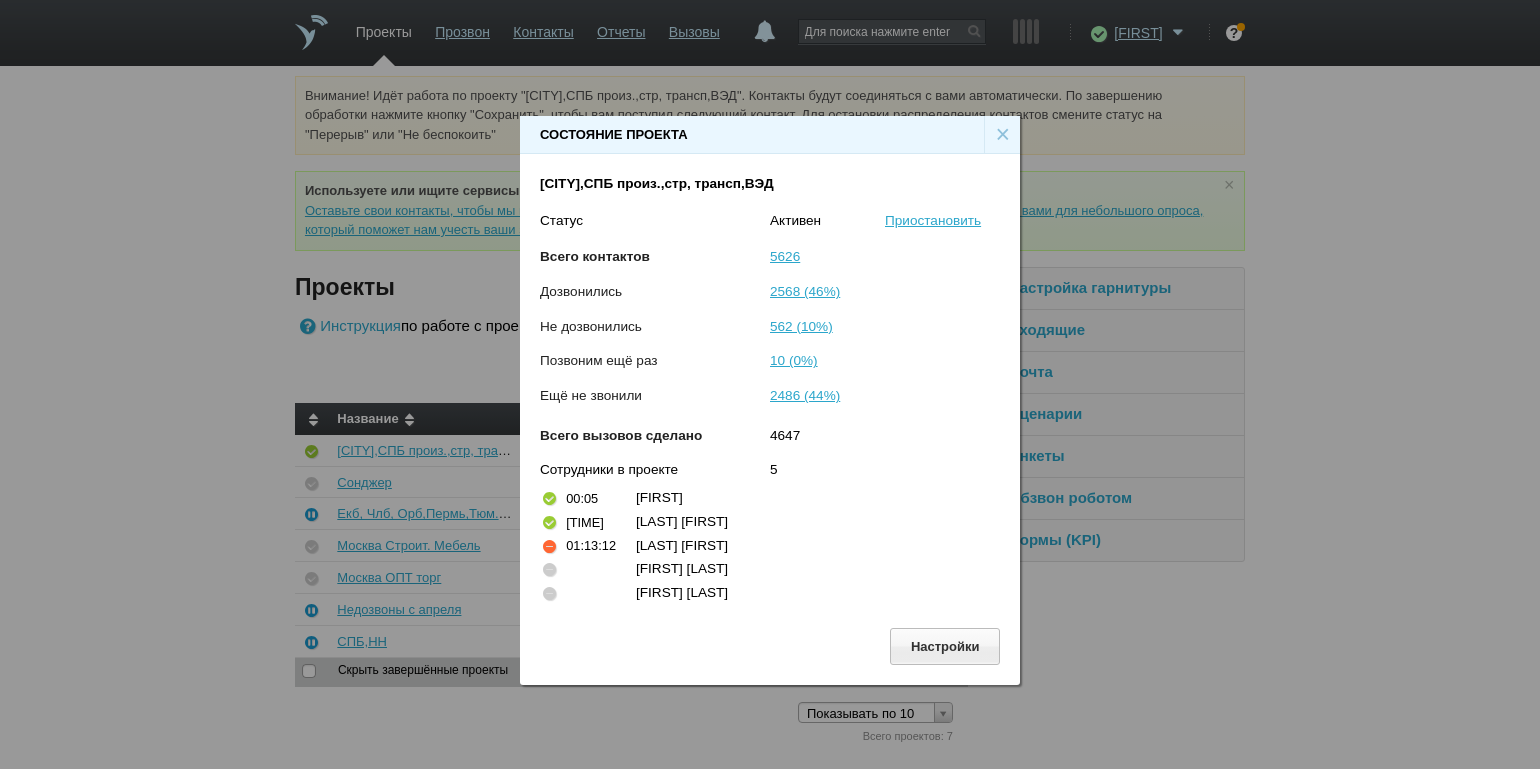 click on "×" at bounding box center (1002, 135) 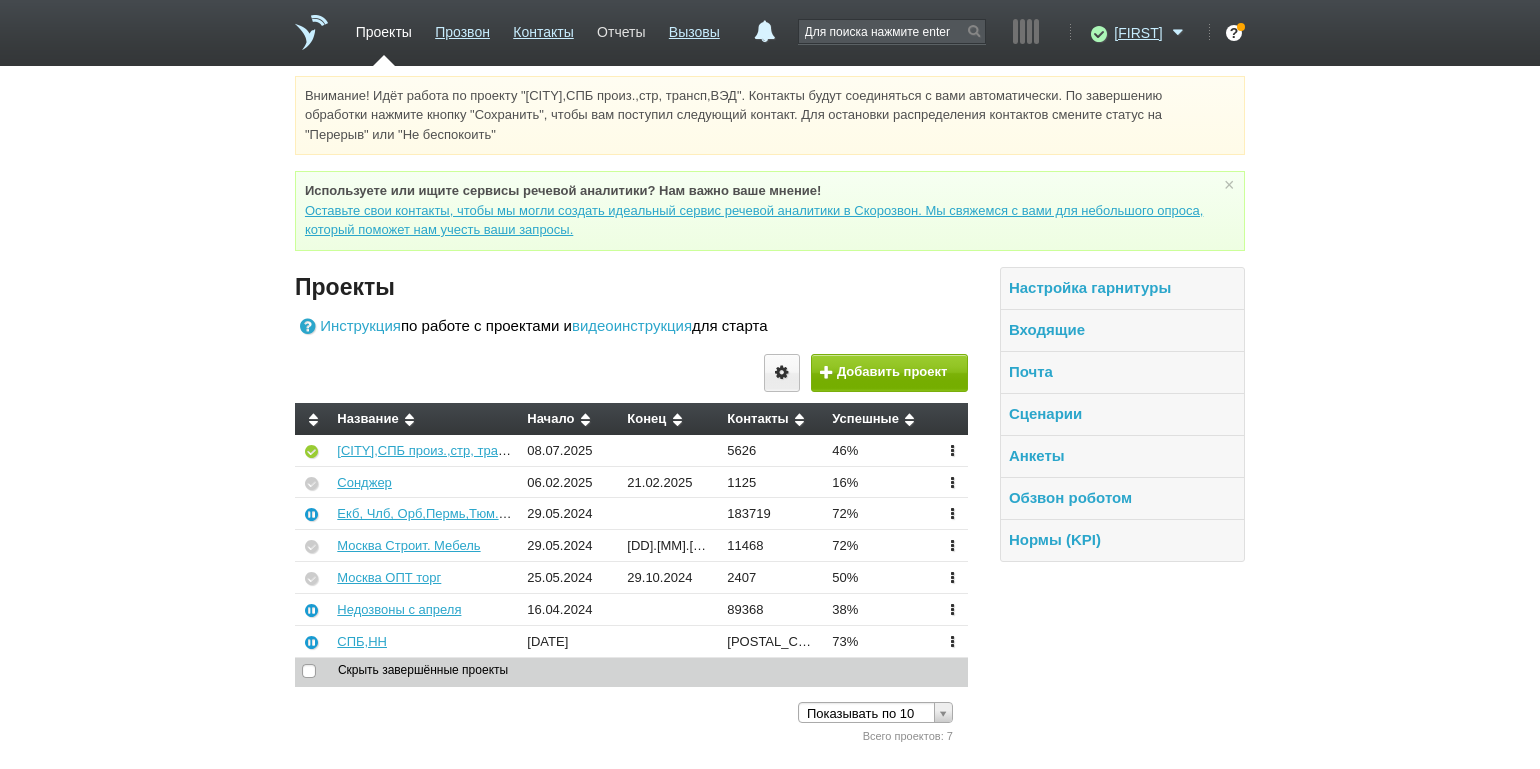 click on "Отчеты" at bounding box center (621, 28) 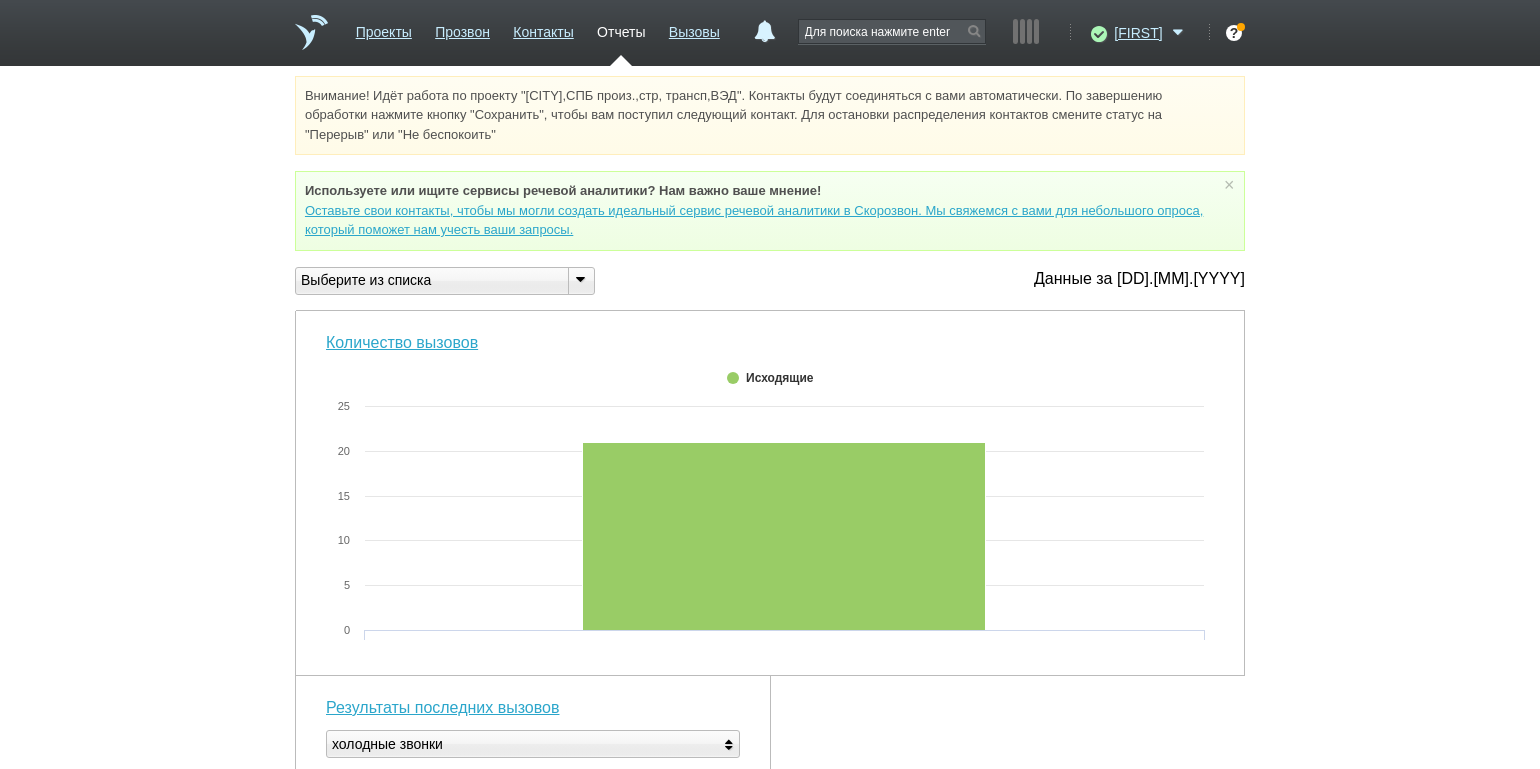 click at bounding box center [580, 279] 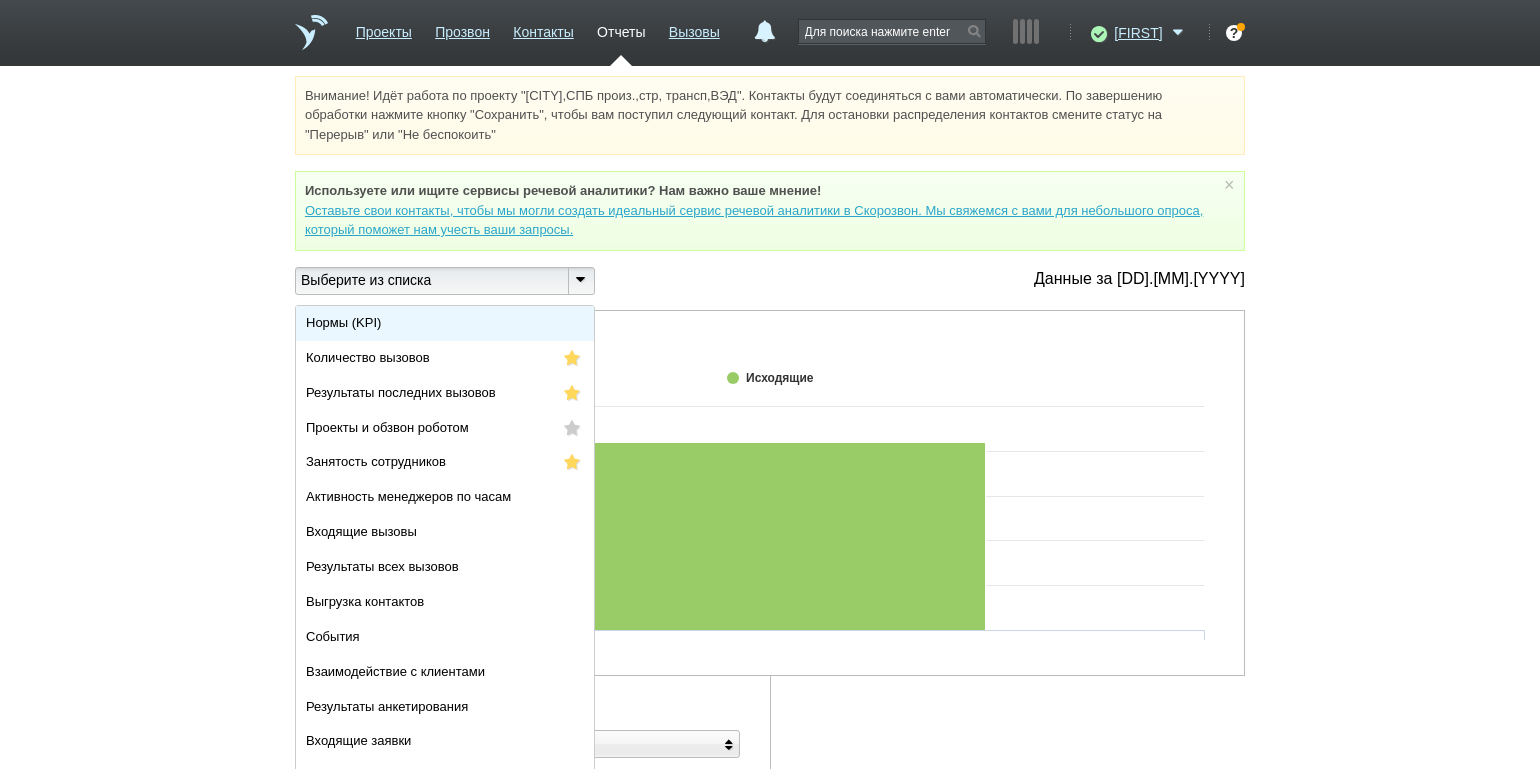 click on "Нормы (KPI)" at bounding box center (445, 323) 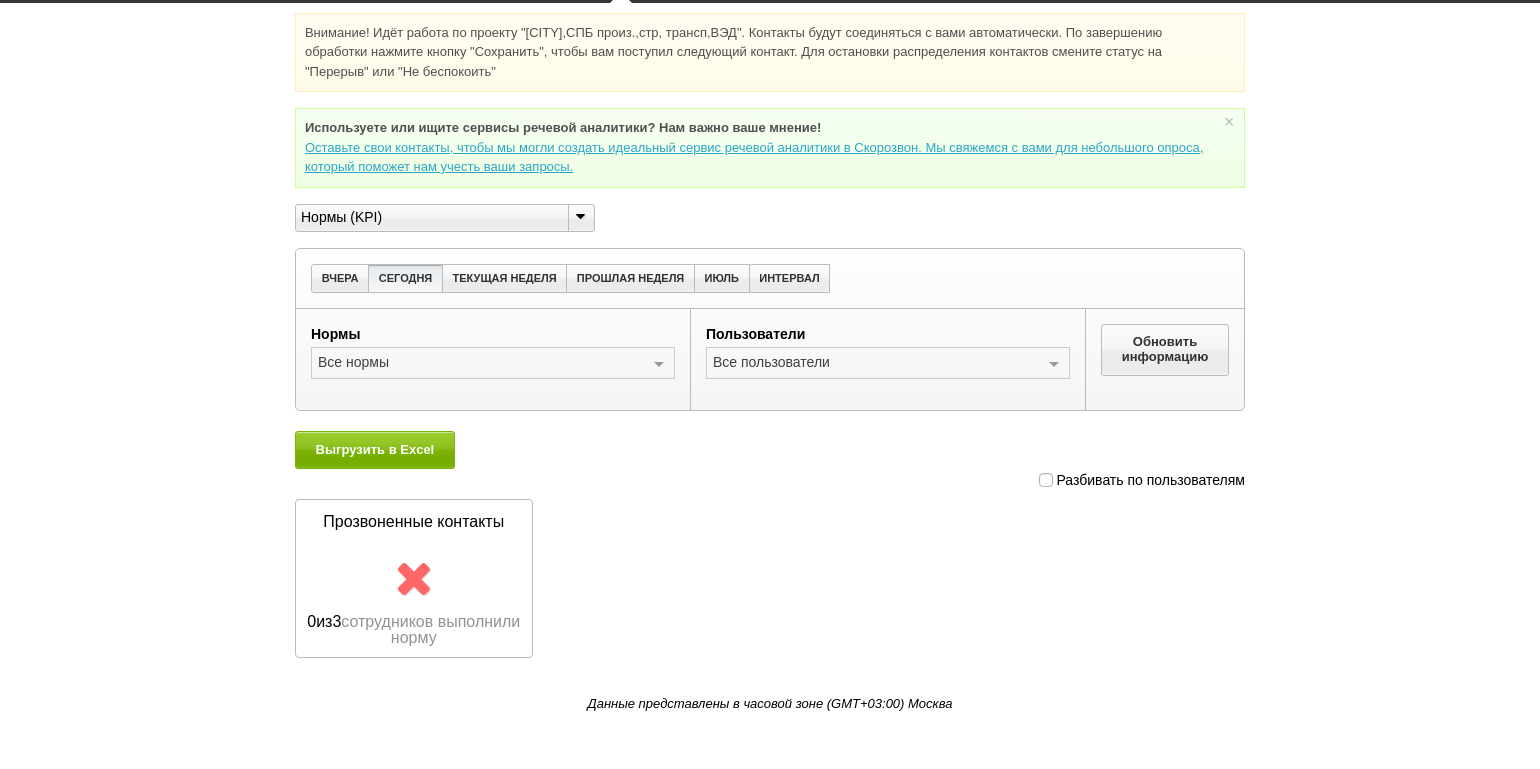 scroll, scrollTop: 98, scrollLeft: 0, axis: vertical 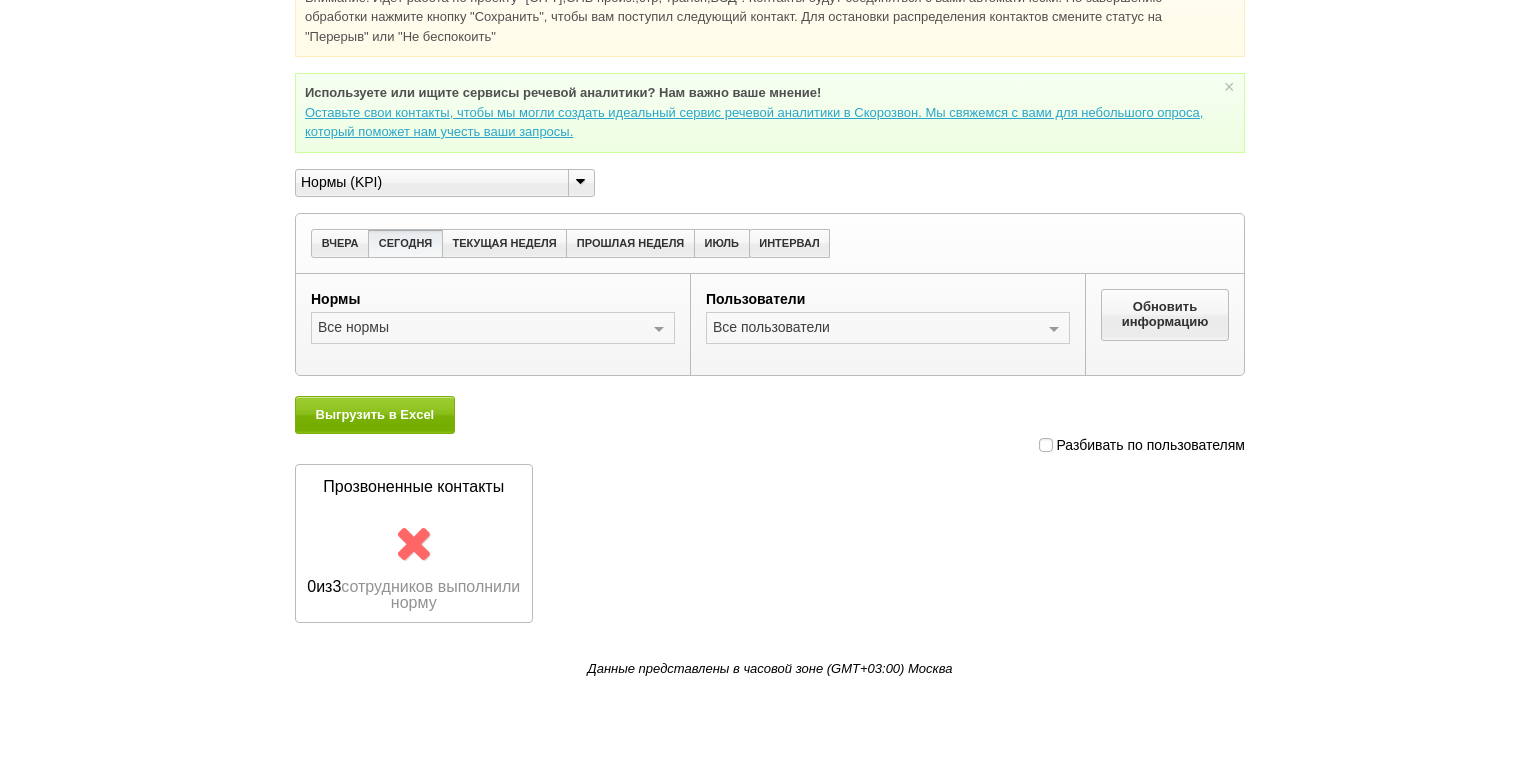 click at bounding box center [1046, 445] 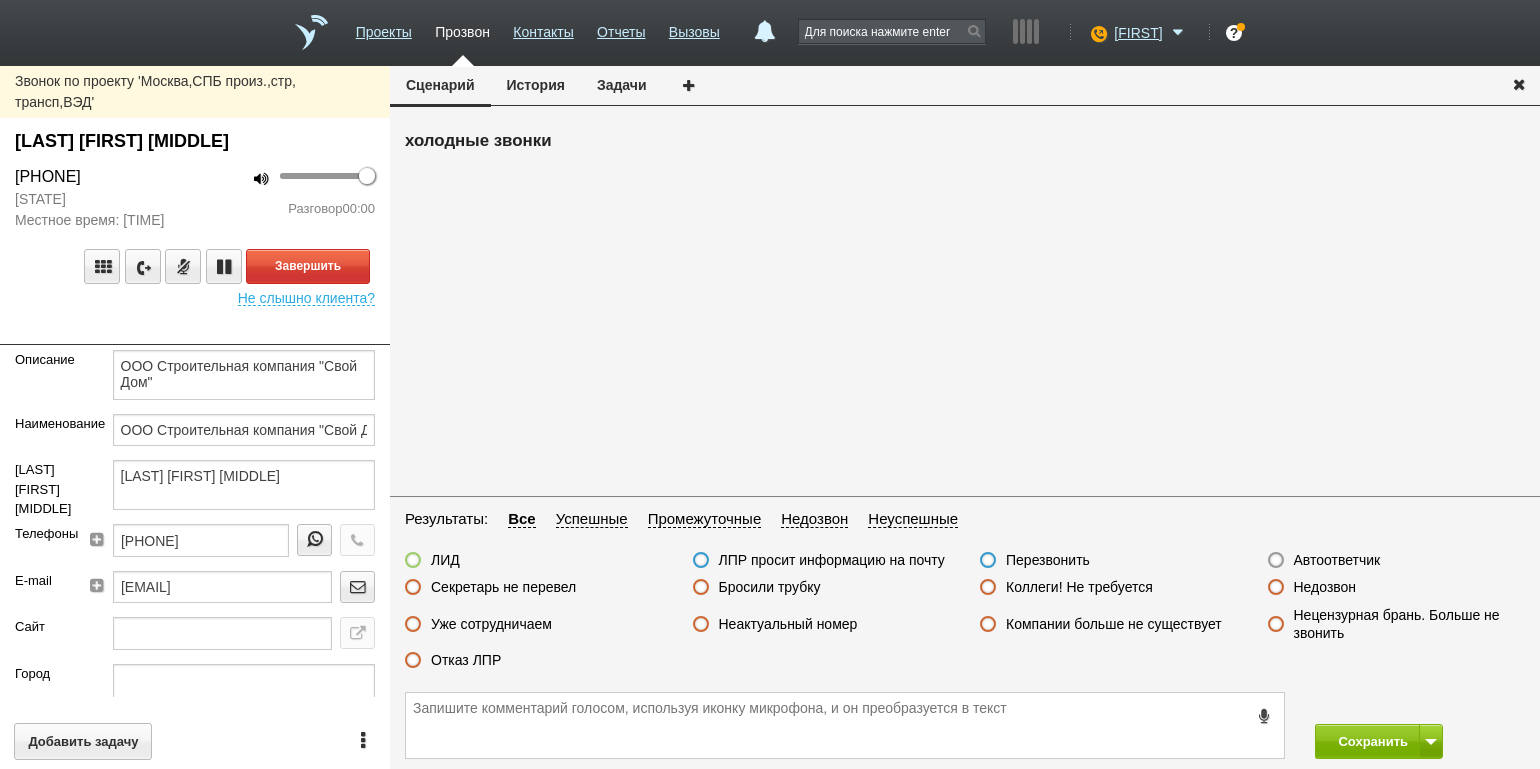scroll, scrollTop: 0, scrollLeft: 0, axis: both 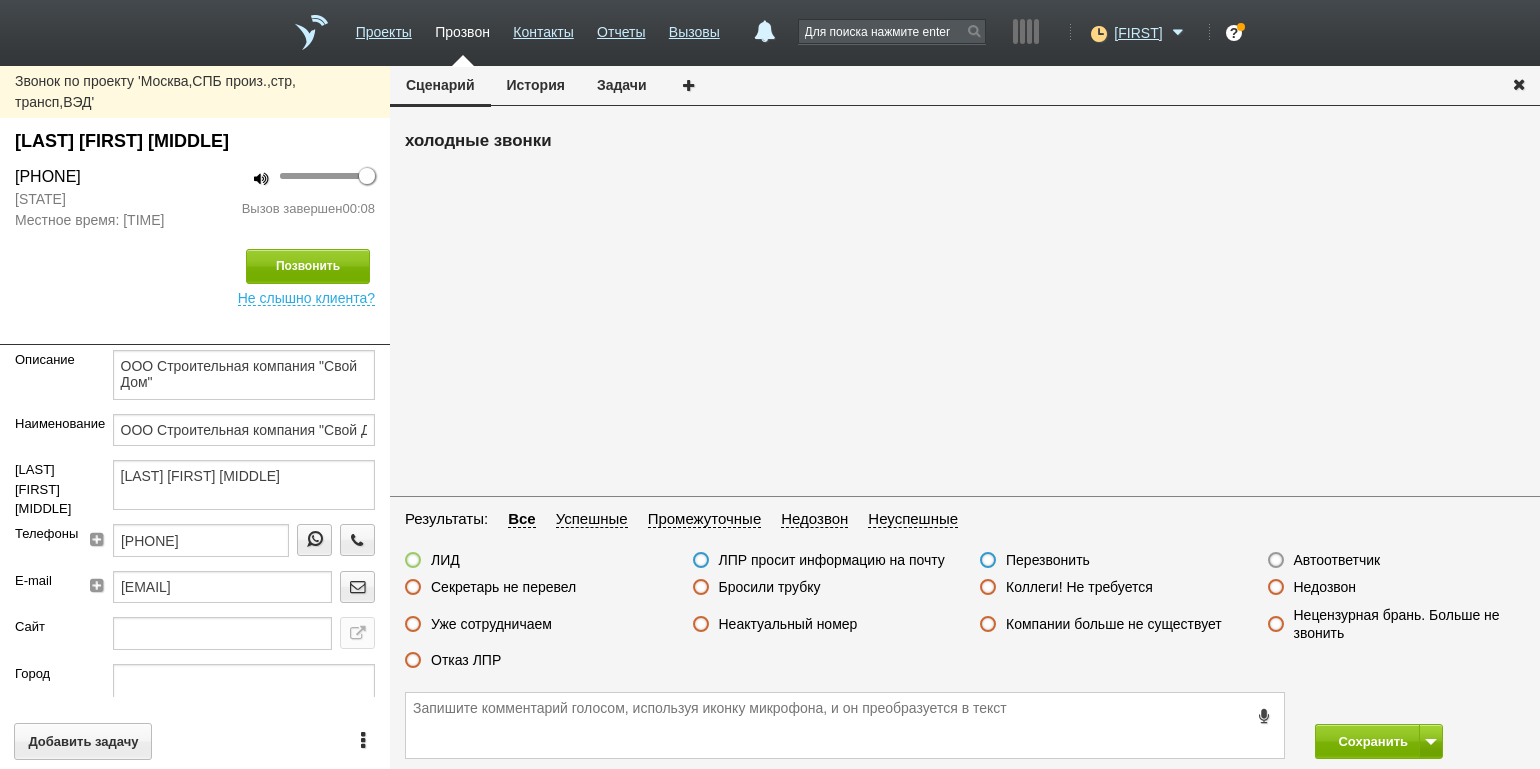 click on "Бросили трубку" at bounding box center [770, 587] 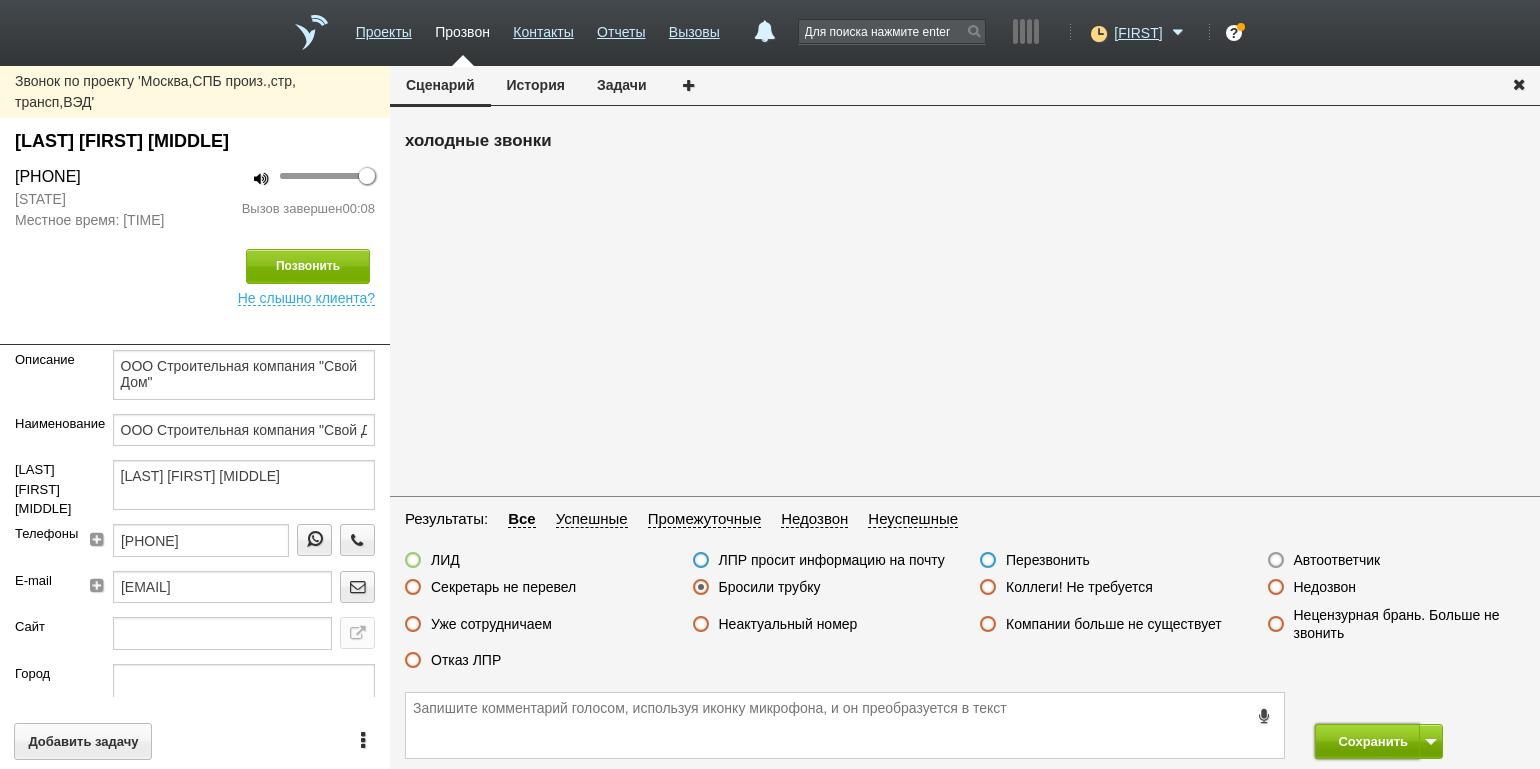 click on "Сохранить" at bounding box center [1367, 741] 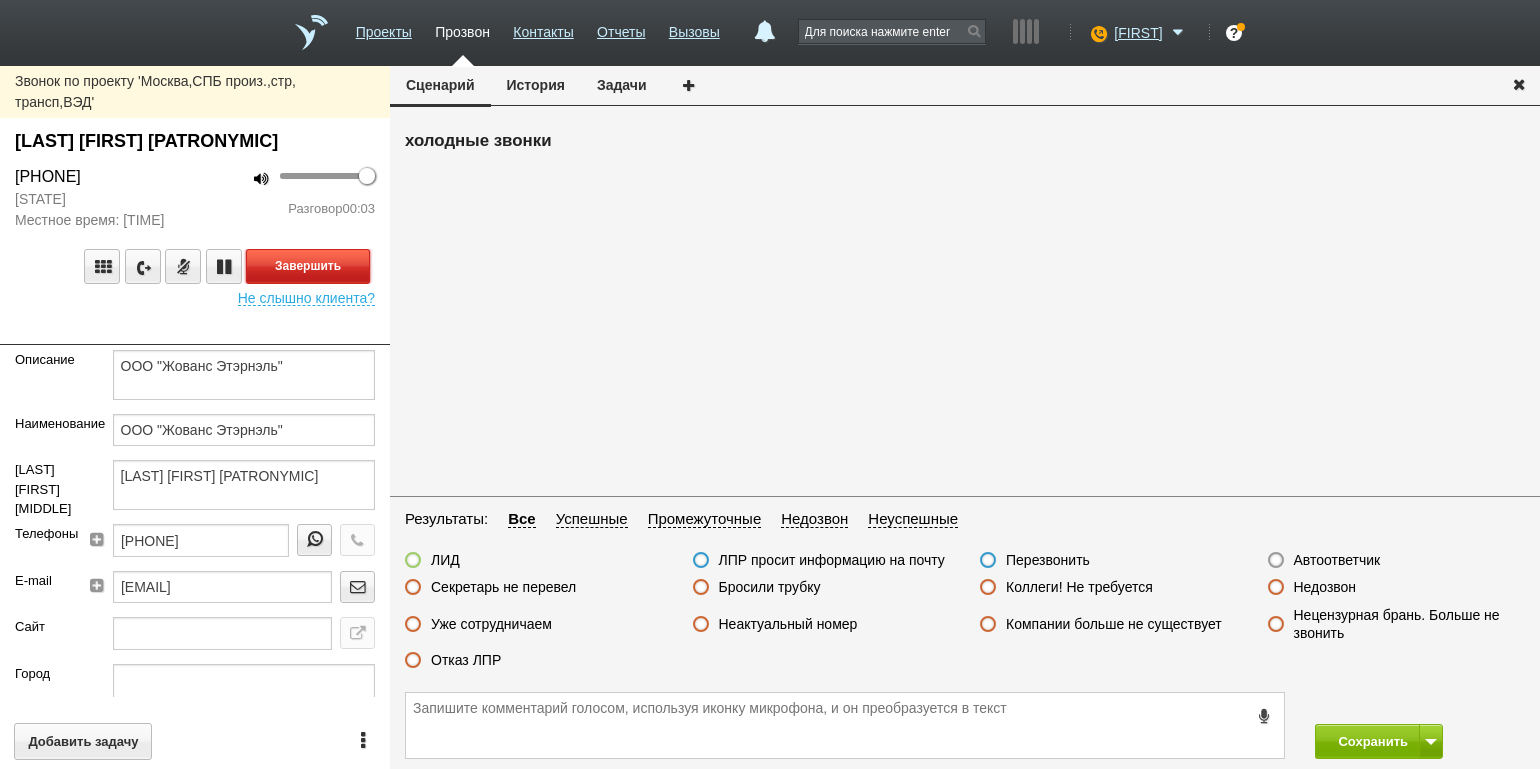 click on "Завершить" at bounding box center [308, 266] 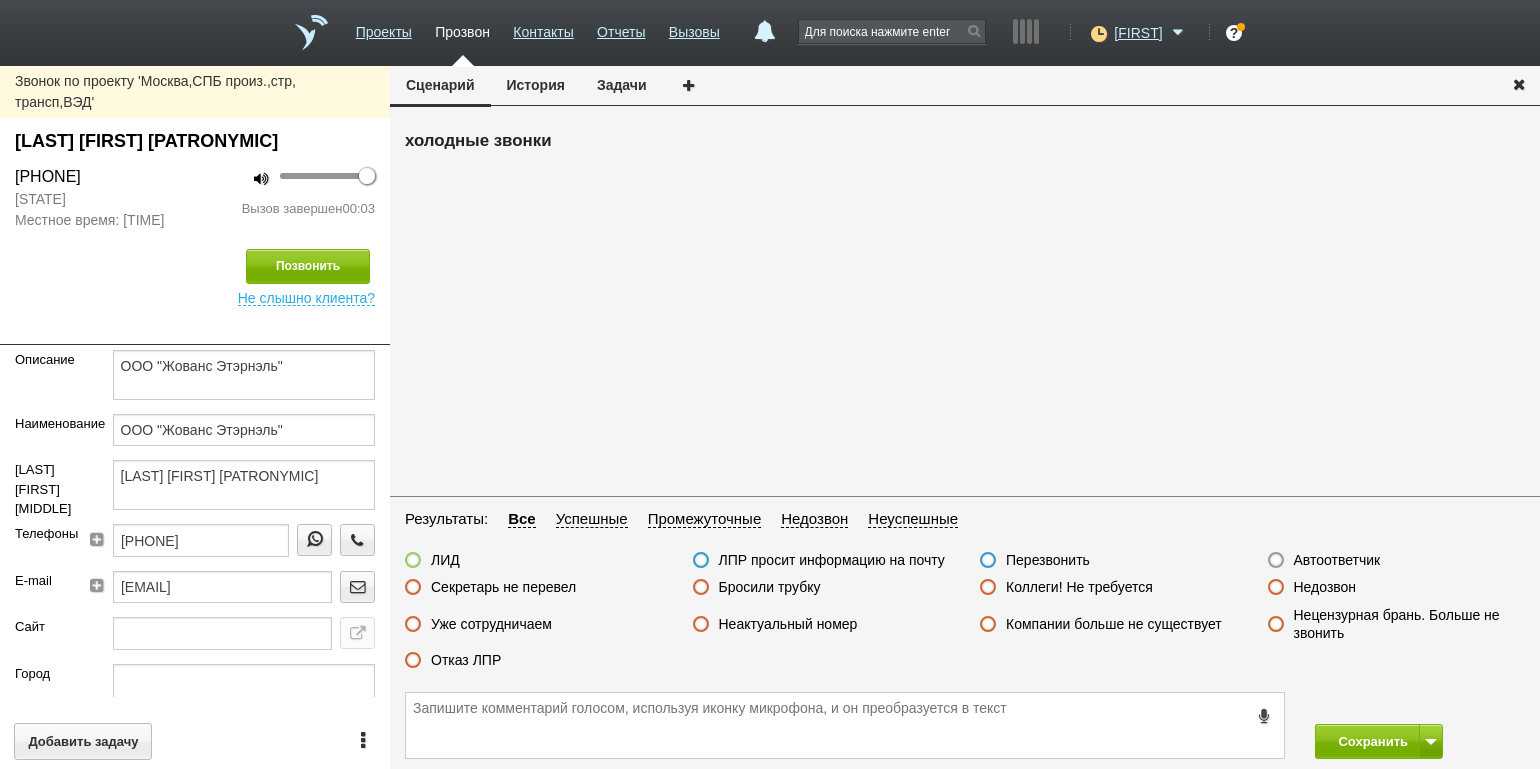 click on "Автоответчик" at bounding box center (1337, 560) 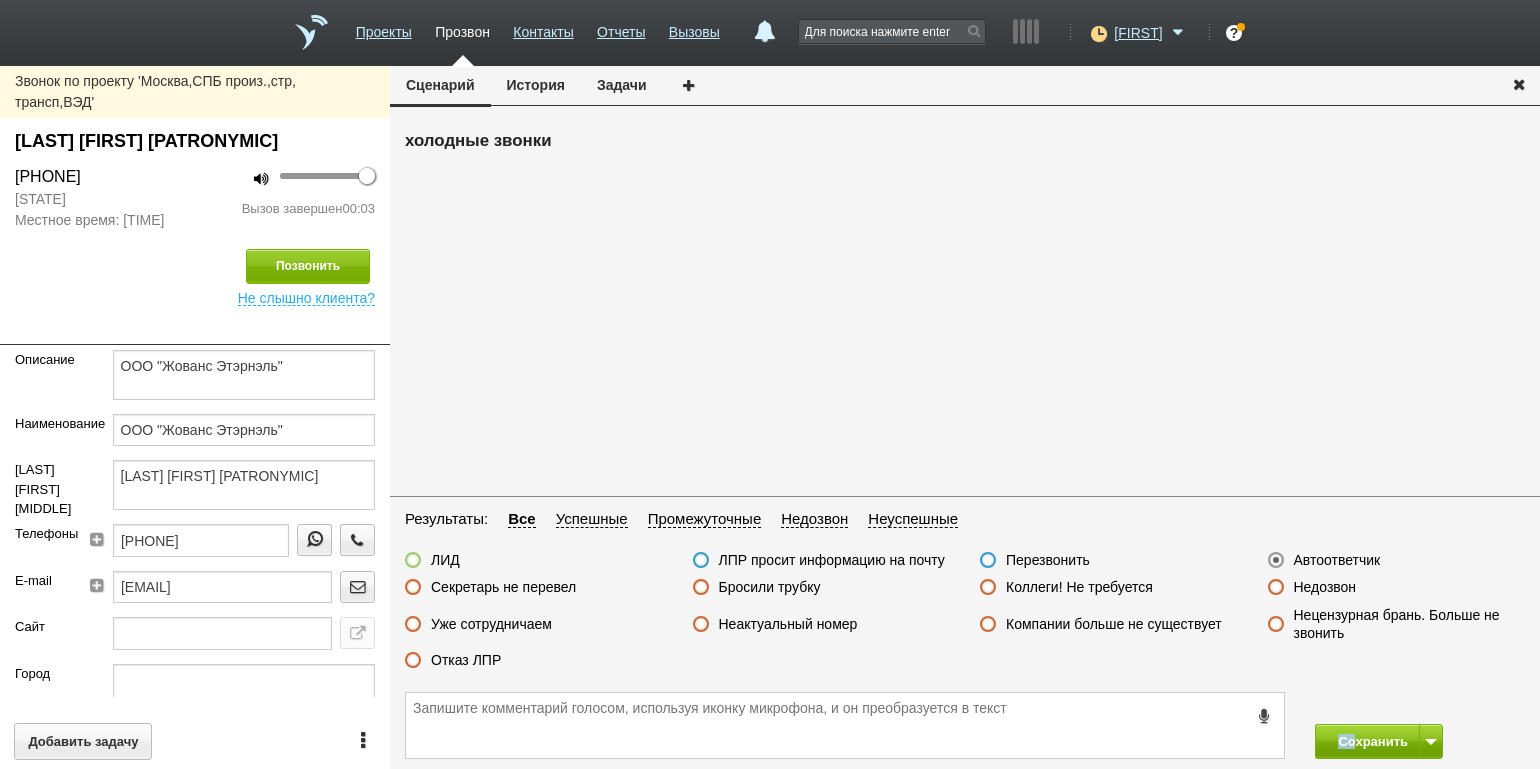 click on "Сохранить" at bounding box center (965, 725) 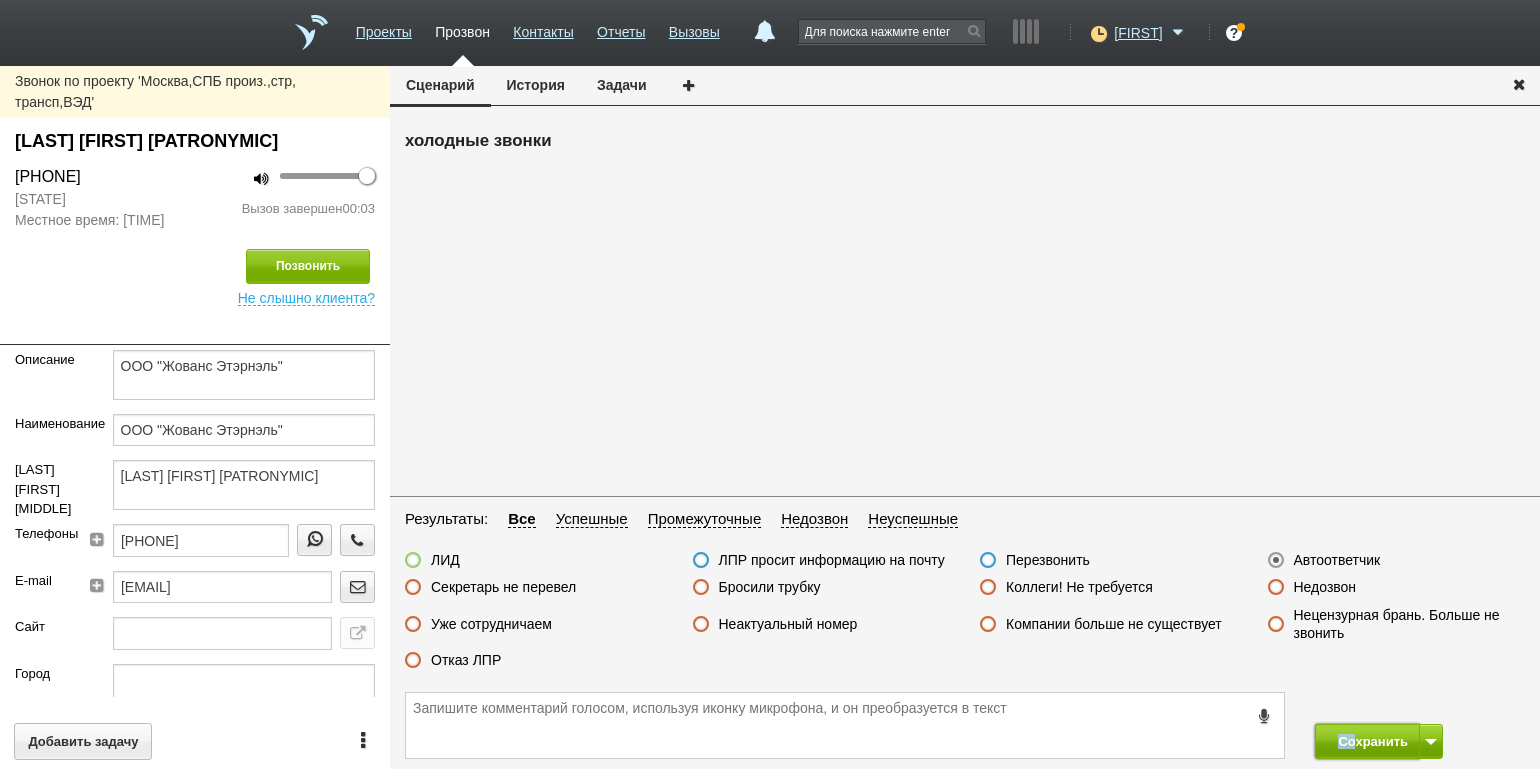 click on "Сохранить" at bounding box center [1367, 741] 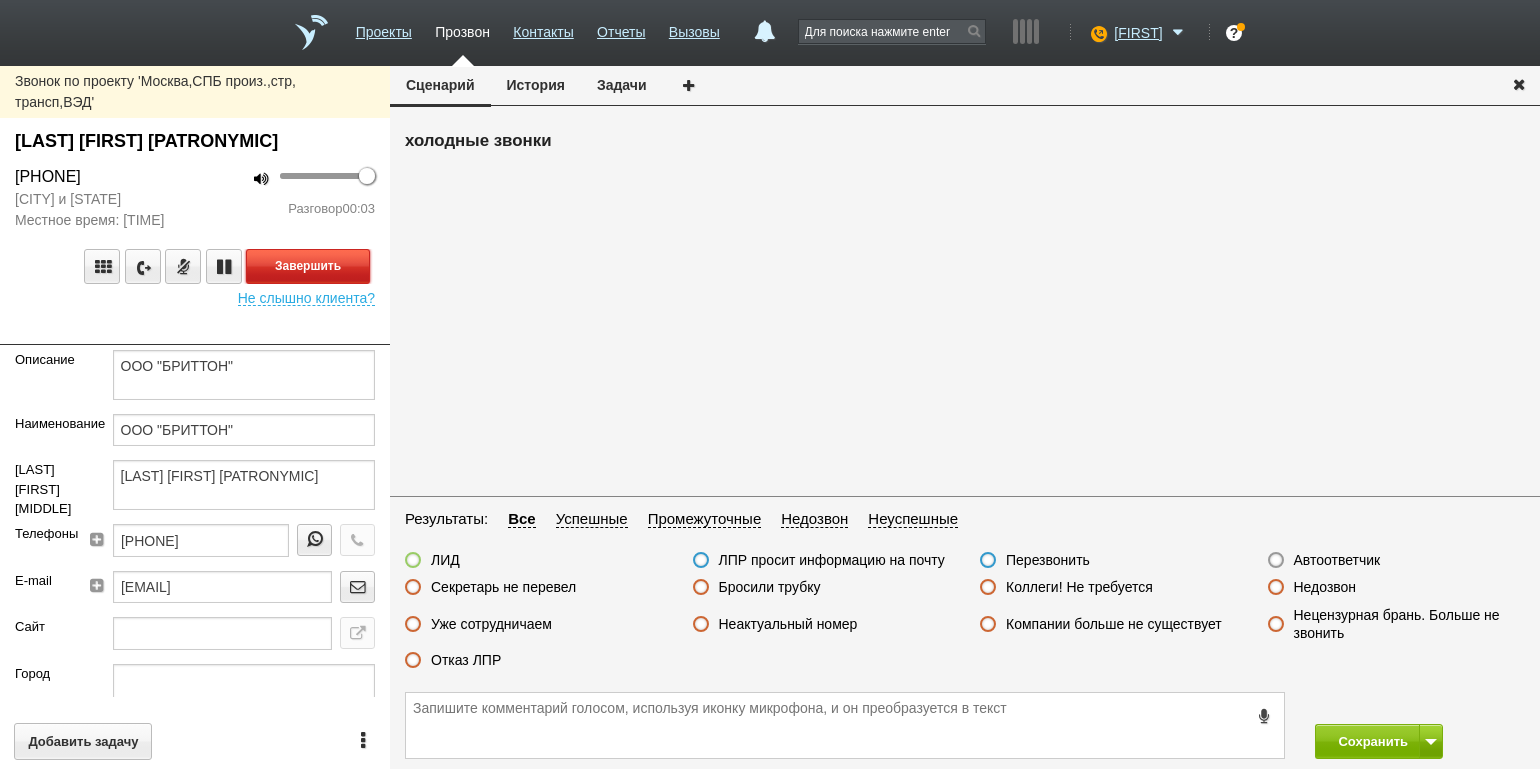 click on "Завершить" at bounding box center [308, 266] 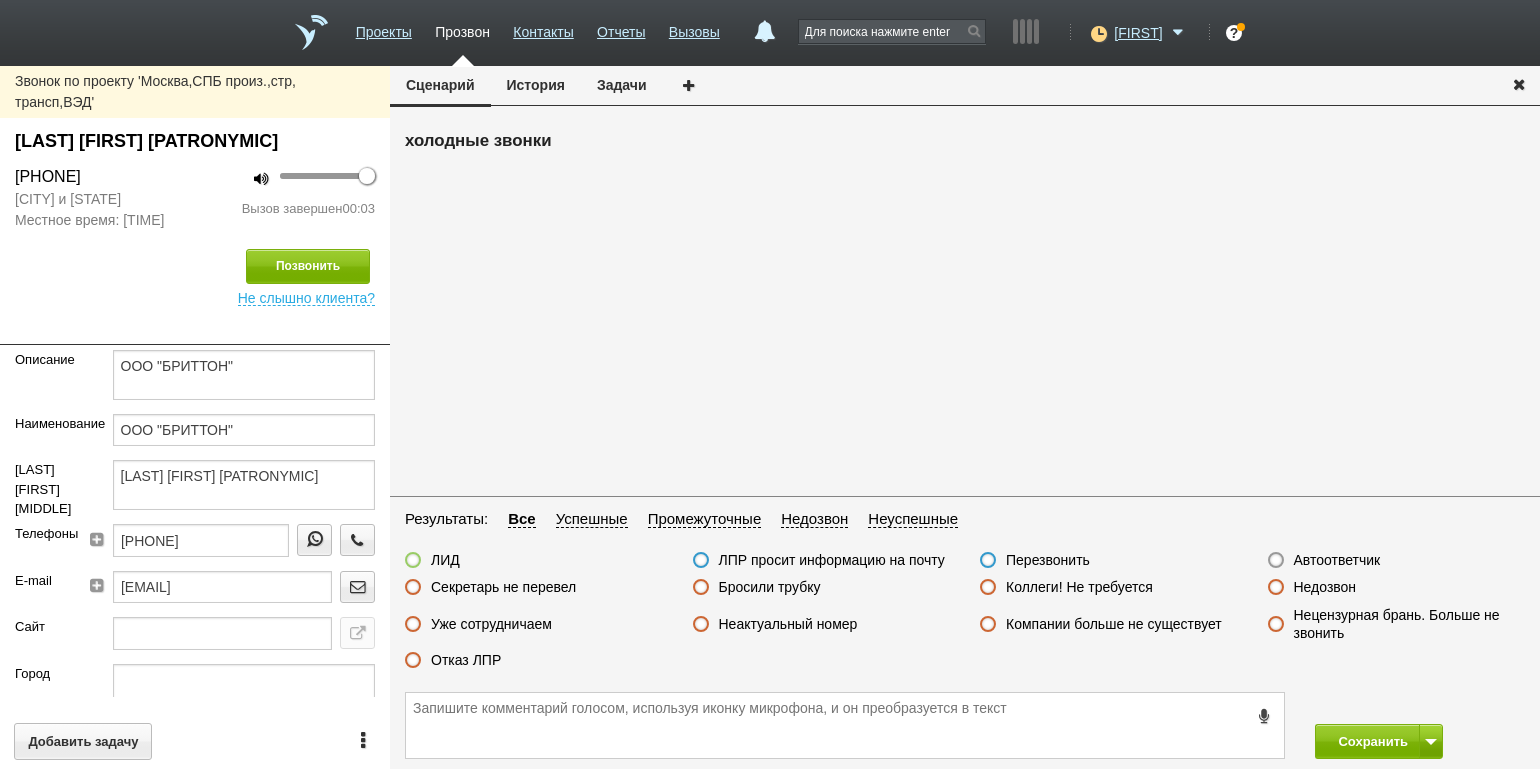 click on "Автоответчик" at bounding box center (1337, 560) 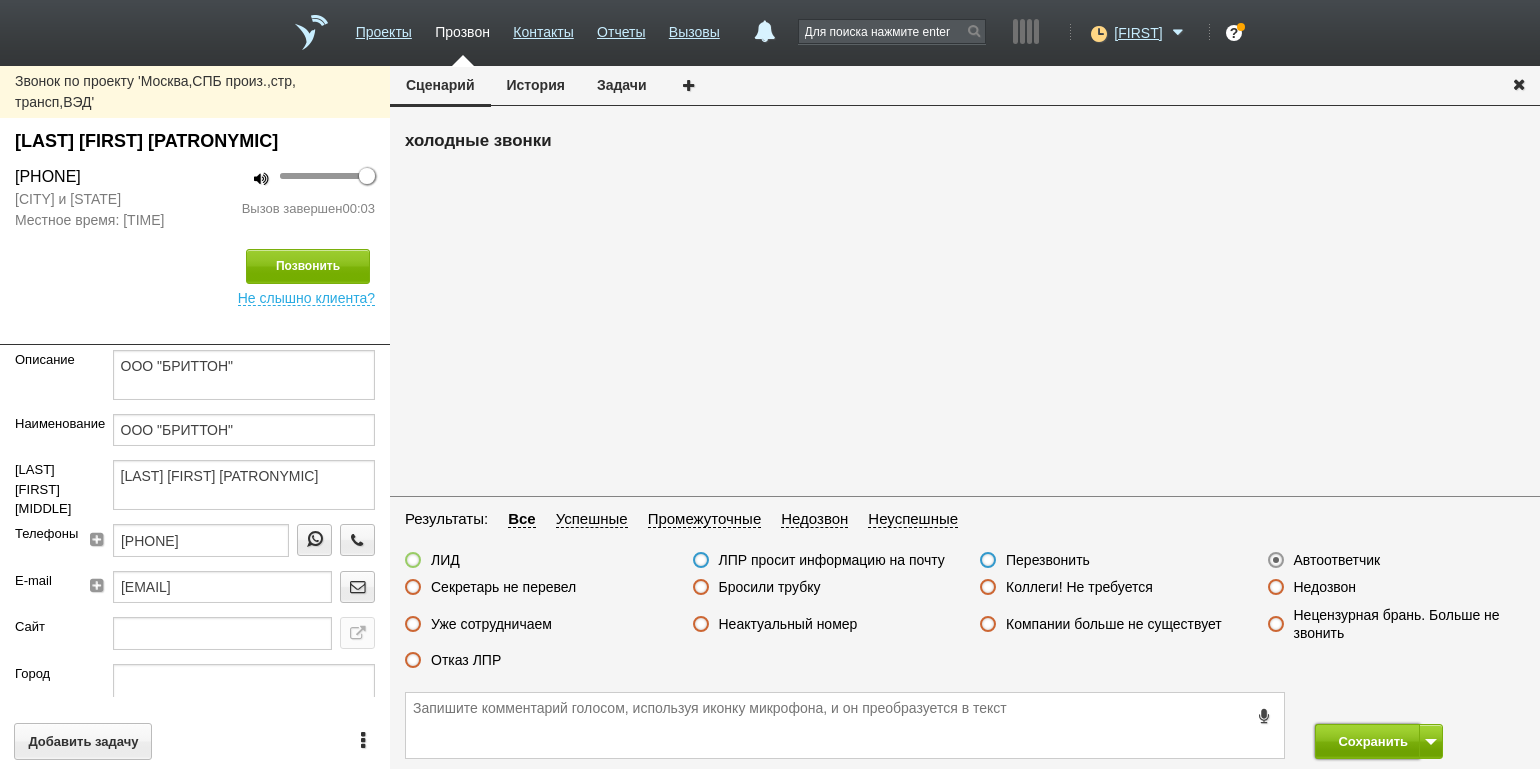 click on "Сохранить" at bounding box center [1367, 741] 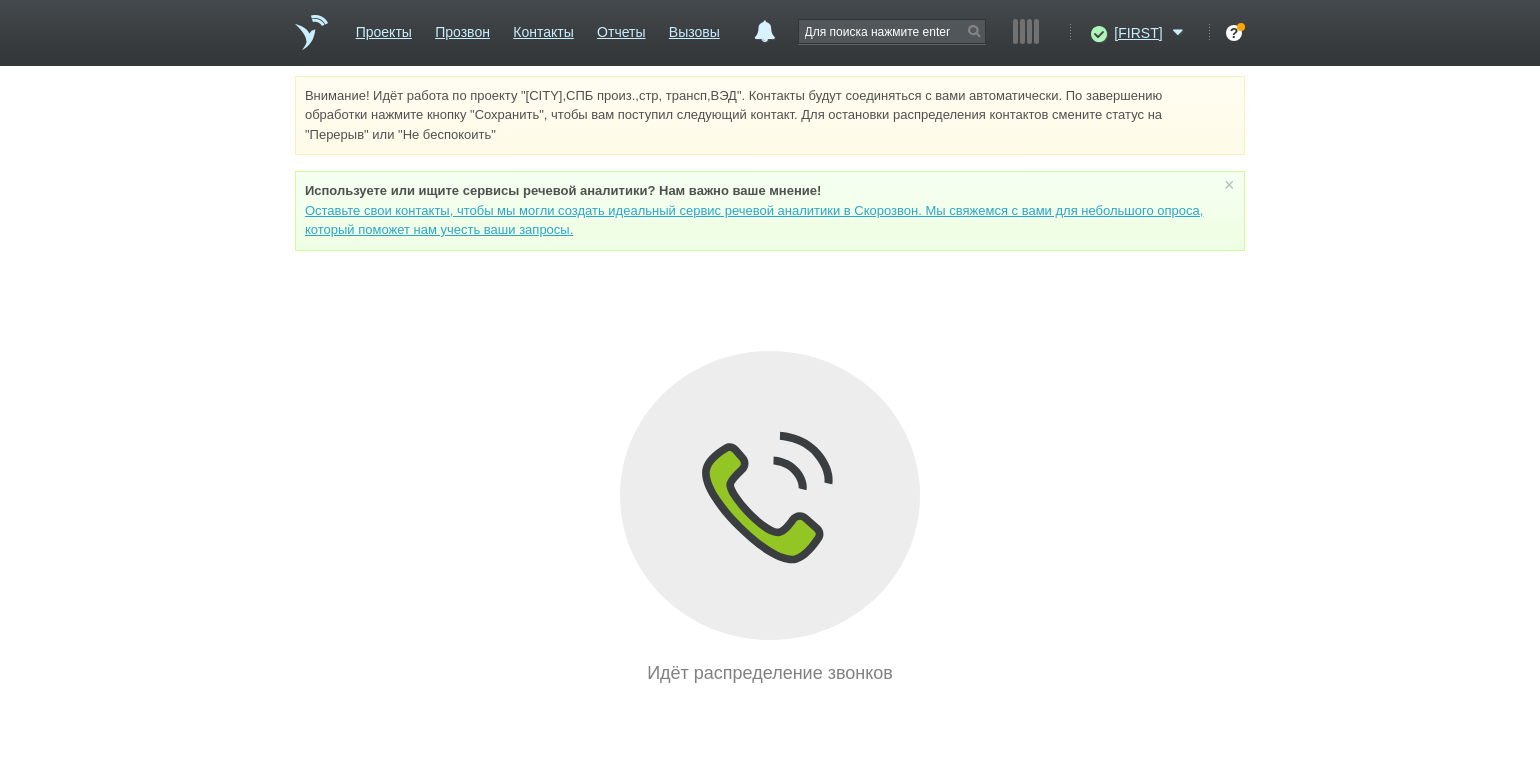 click on "Внимание! Идёт работа по проекту "[CITY],СПБ произ.,стр, трансп,ВЭД". Контакты будут соединяться с вами автоматически. По завершению обработки нажмите кнопку "Сохранить", чтобы вам поступил следующий контакт. Для остановки распределения контактов смените статус на "Перерыв" или "Не беспокоить"
Используете или ищите cервисы речевой аналитики? Нам важно ваше мнение!
×
Вы можете звонить напрямую из строки поиска - введите номер и нажмите "Позвонить"
Идёт распределение звонков" at bounding box center (770, 381) 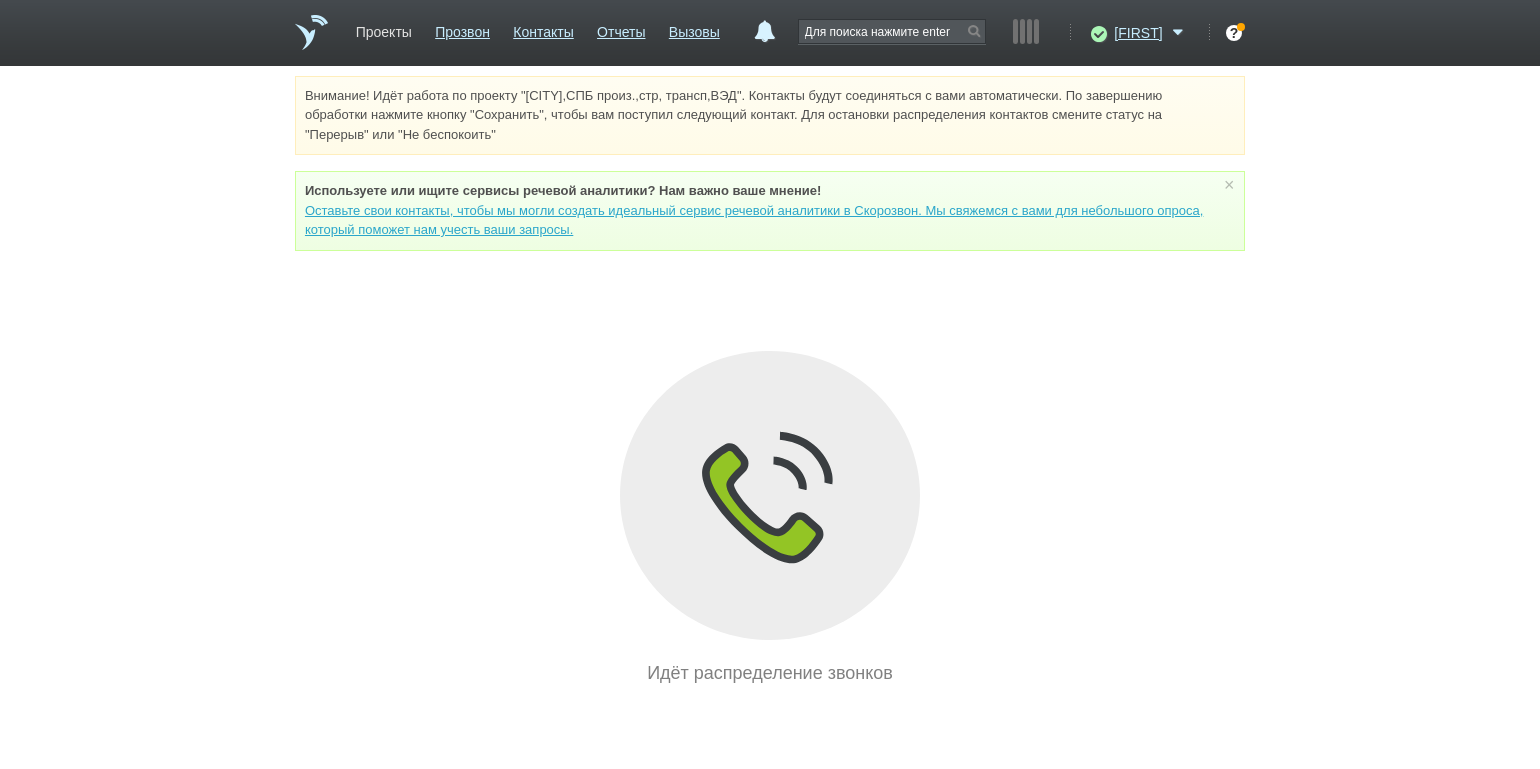 click on "Проекты" at bounding box center (384, 28) 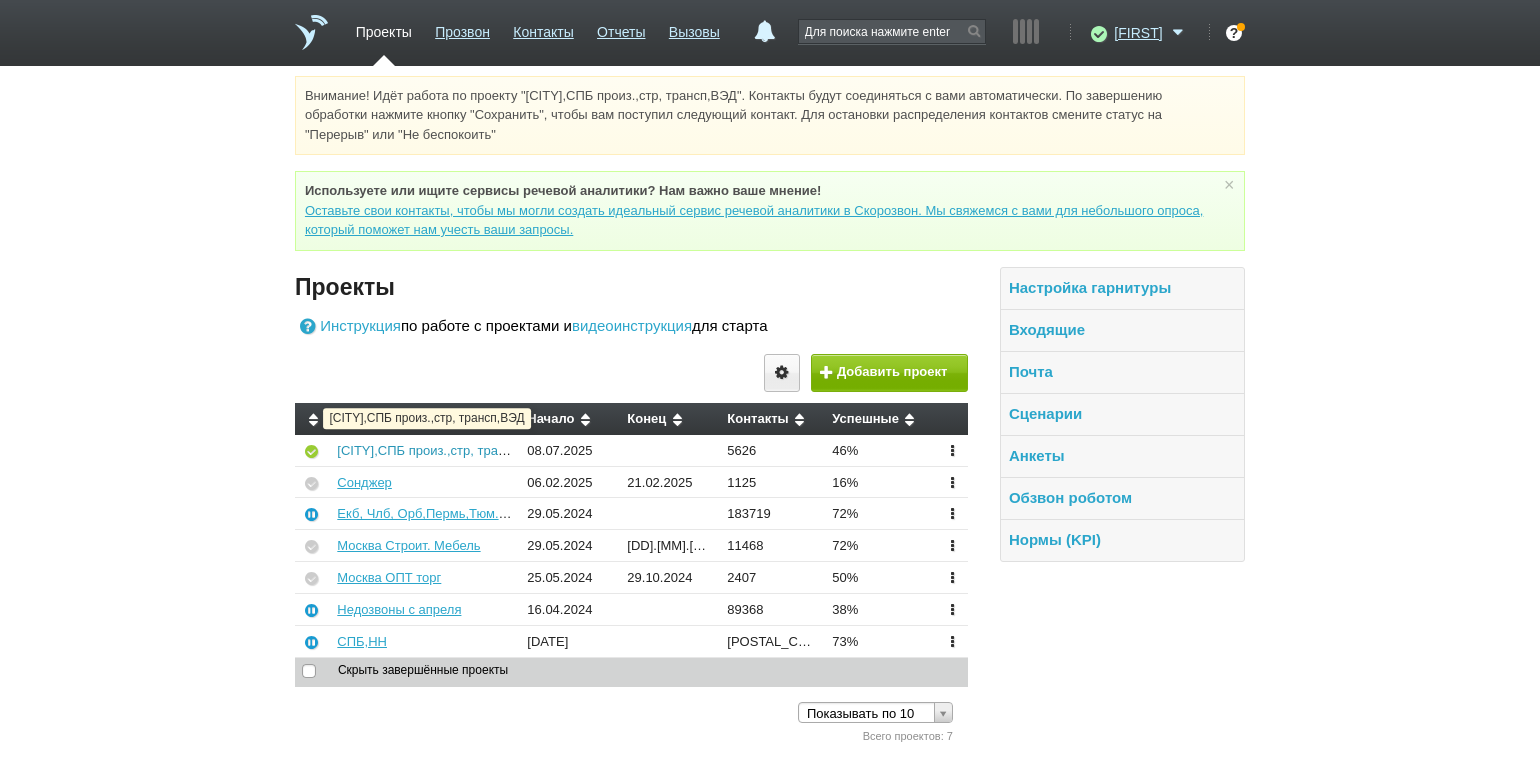 click on "[CITY],СПБ произ.,стр, трансп,ВЭД" at bounding box center (442, 450) 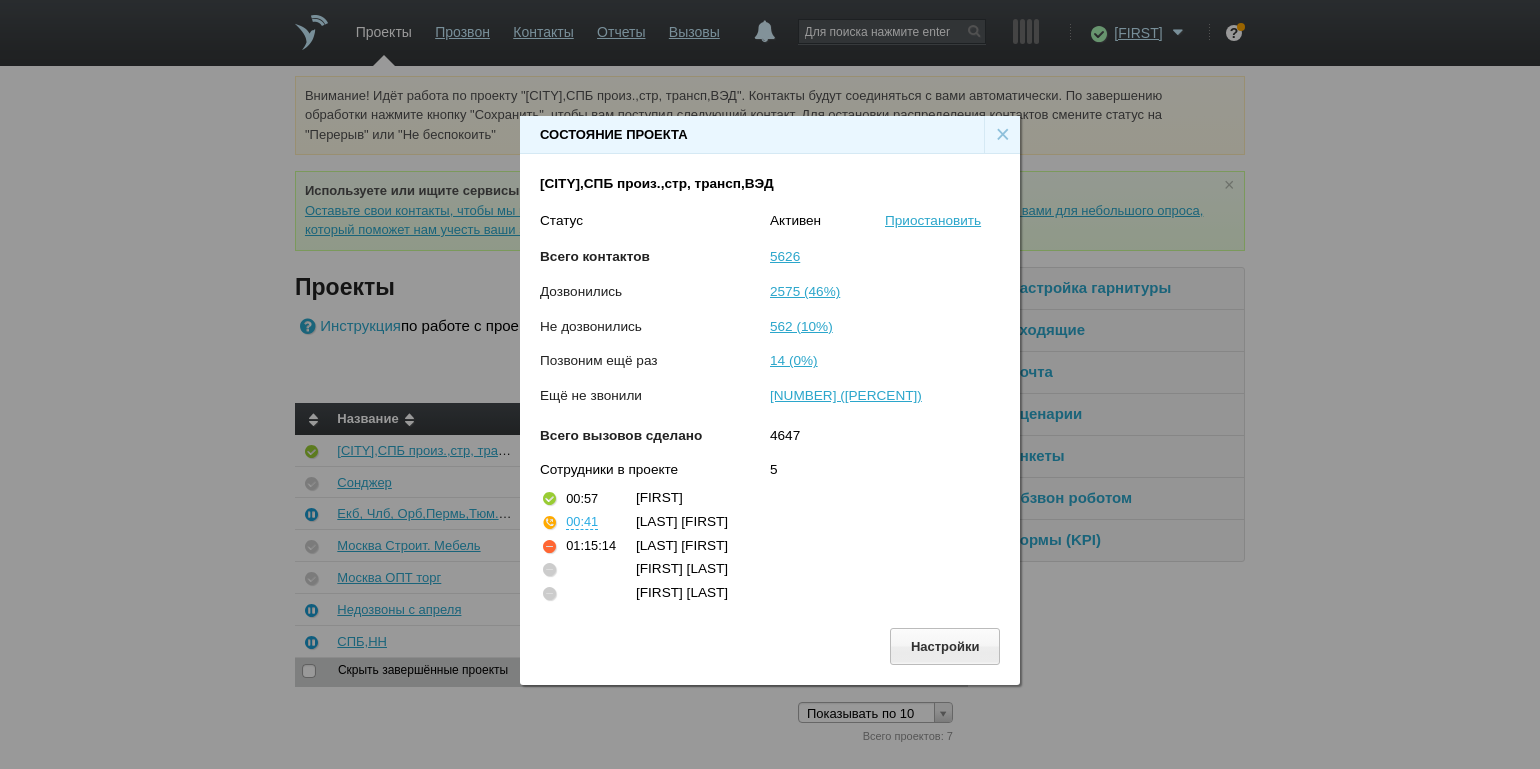 click on "×" at bounding box center [1002, 135] 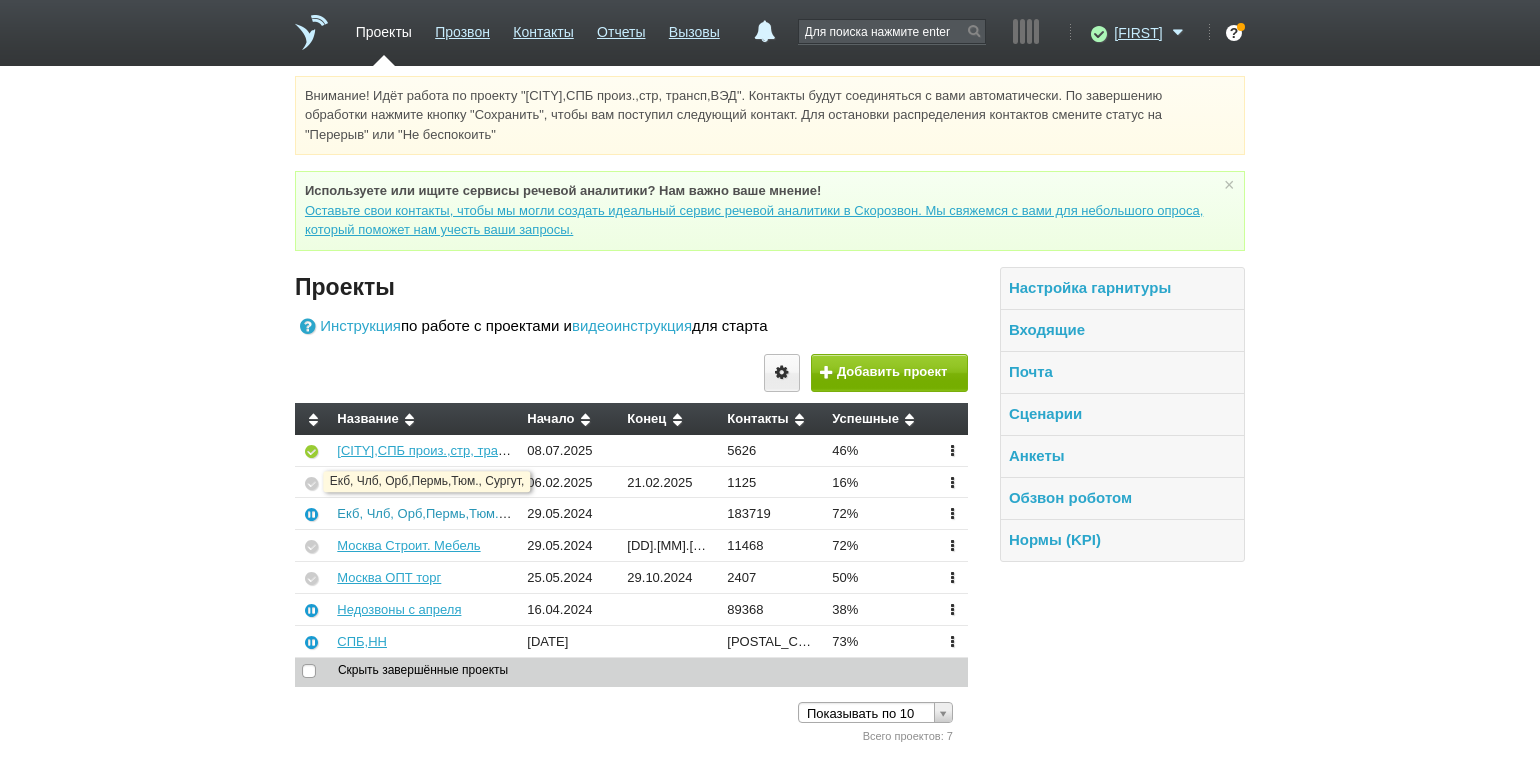 click on "Екб, Члб, Орб,Пермь,Тюм., Сургут," at bounding box center [442, 513] 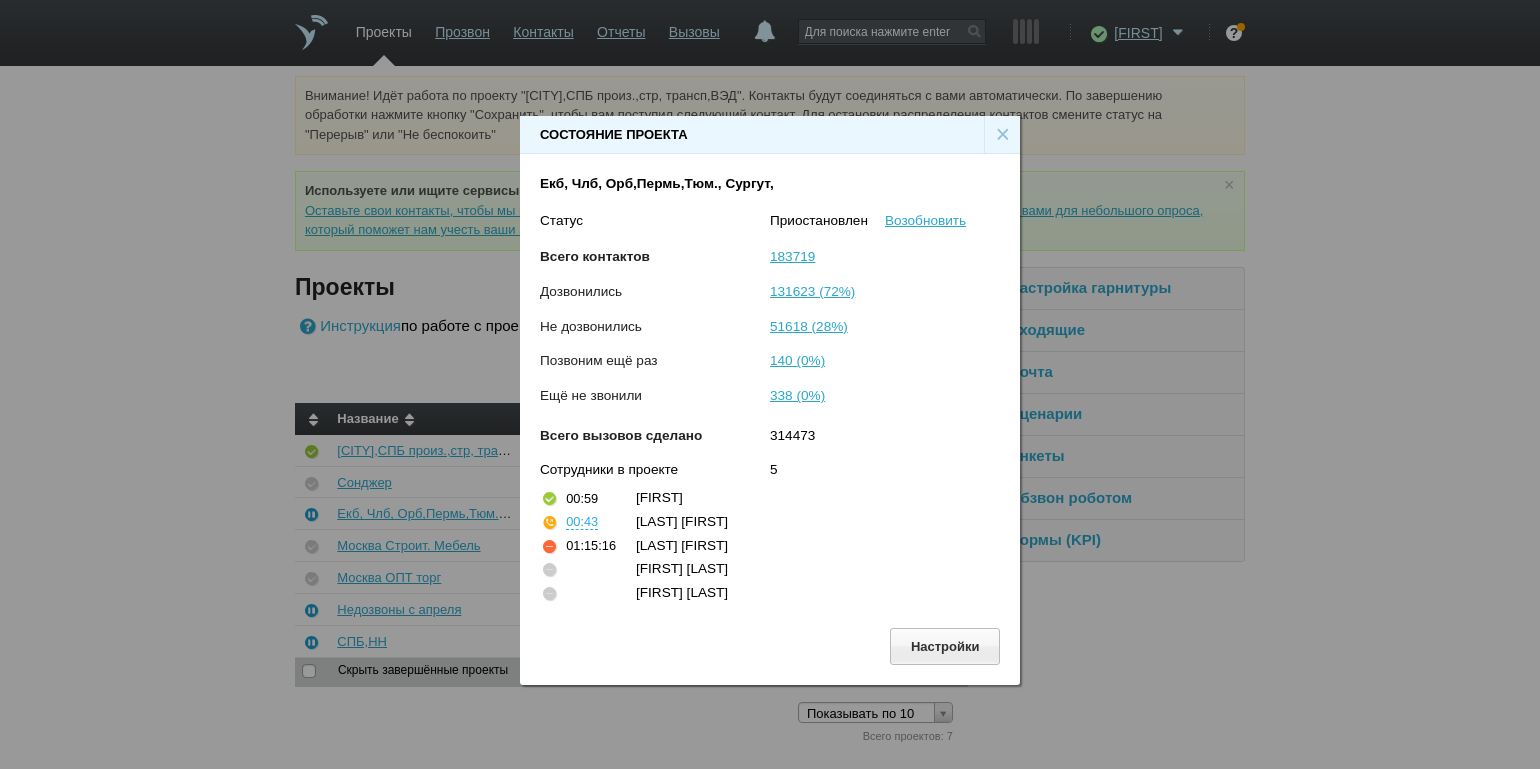 click on "×" at bounding box center [1002, 135] 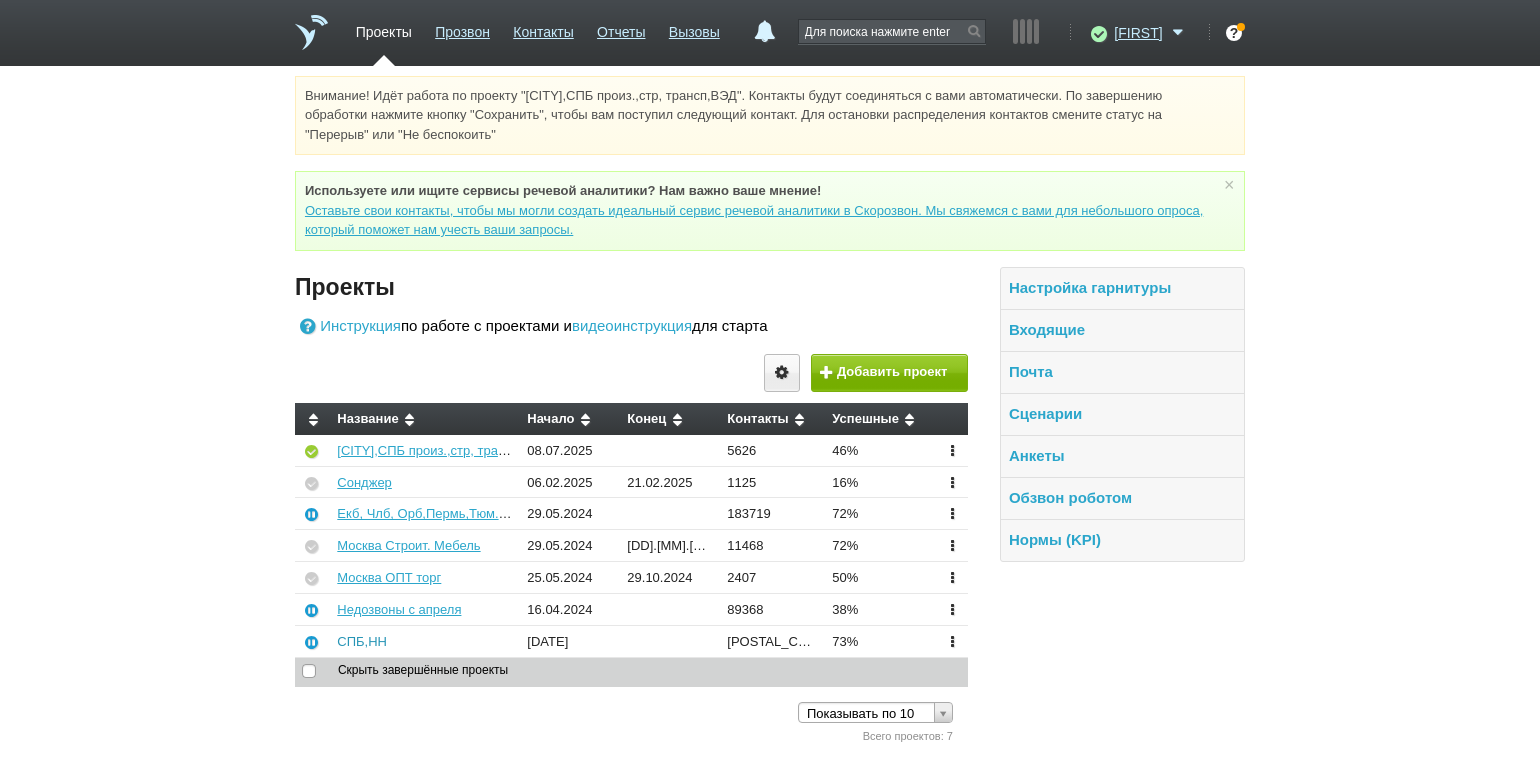 click on "СПБ,НН" at bounding box center (362, 641) 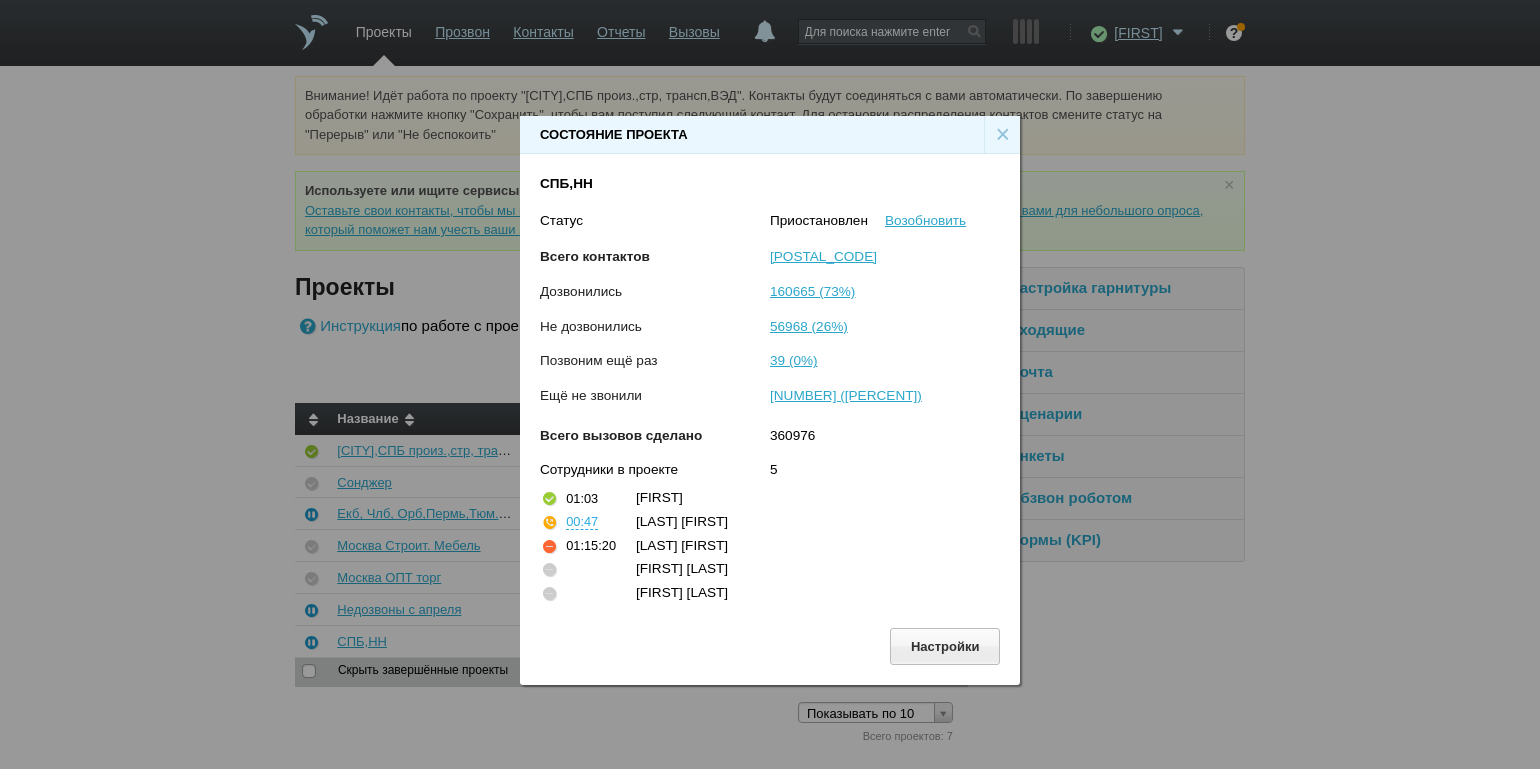 click on "×" at bounding box center [1002, 135] 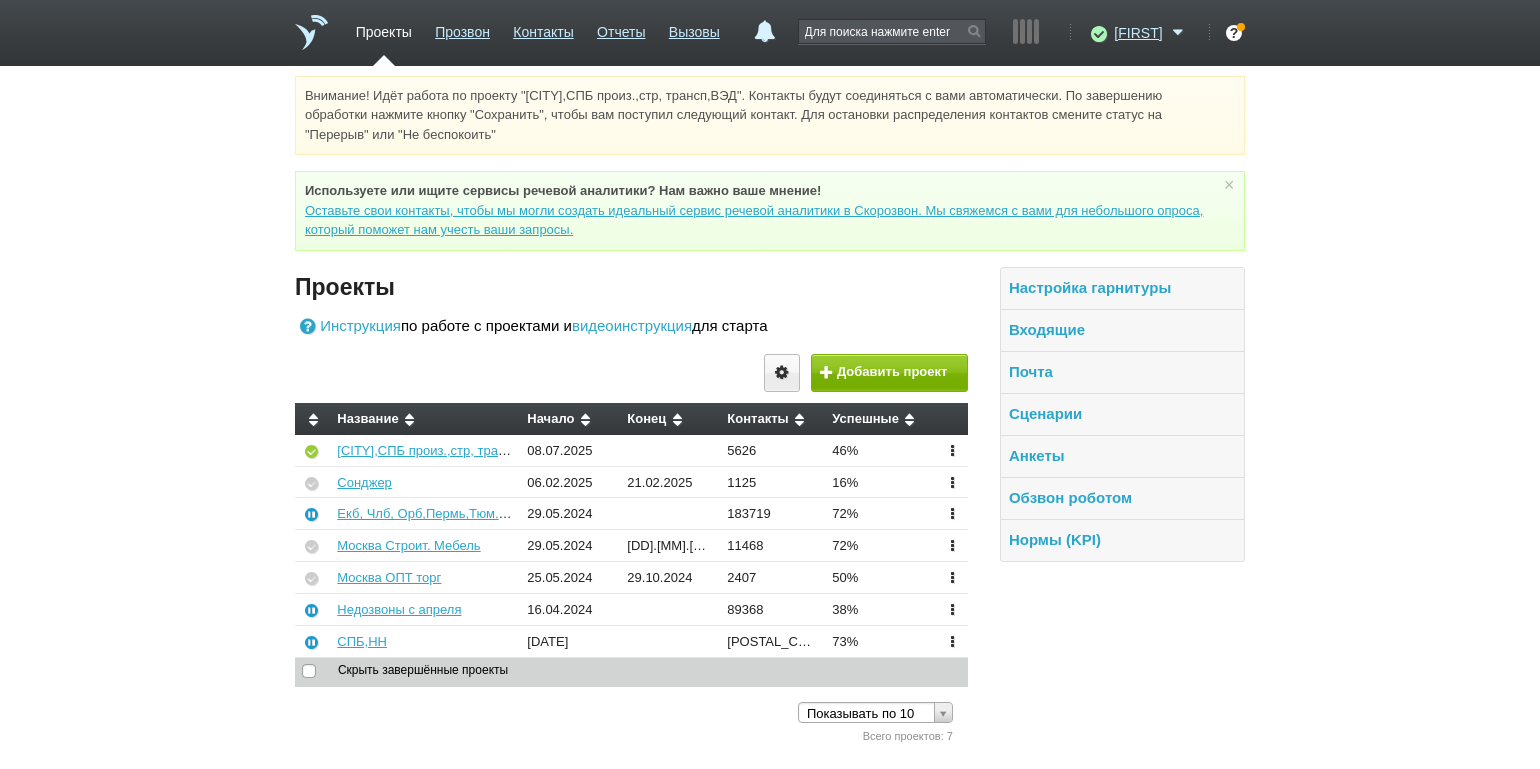 click on "Внимание! Идёт работа по проекту "[CITY],СПБ произ.,стр, трансп,ВЭД". Контакты будут соединяться с вами автоматически. По завершению обработки нажмите кнопку "Сохранить", чтобы вам поступил следующий контакт. Для остановки распределения контактов смените статус на "Перерыв" или "Не беспокоить"
Используете или ищите cервисы речевой аналитики? Нам важно ваше мнение!
×
Вы можете звонить напрямую из строки поиска - введите номер и нажмите "Позвонить"
Нормы (KPI)" at bounding box center [770, 411] 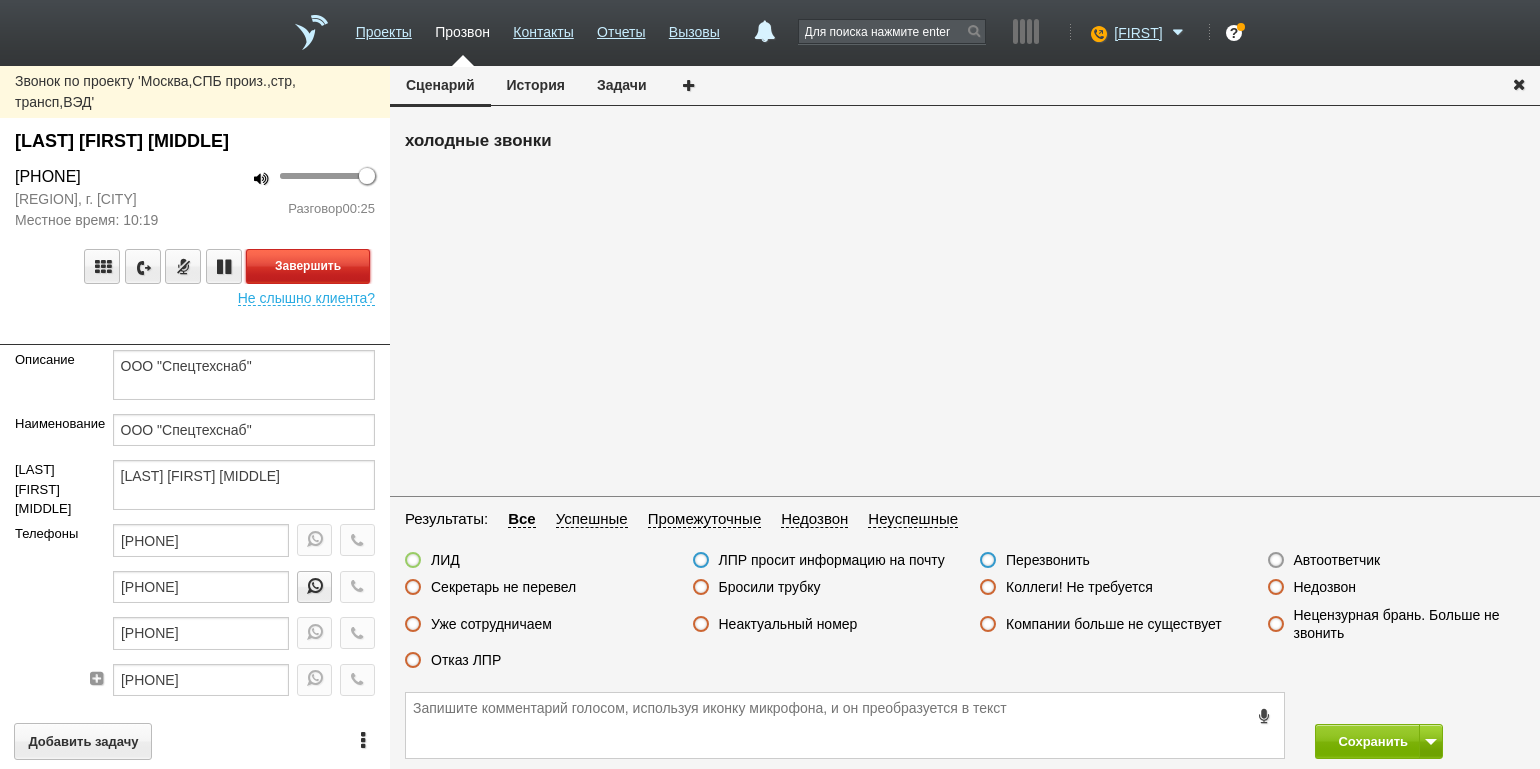 click on "Завершить" at bounding box center [308, 266] 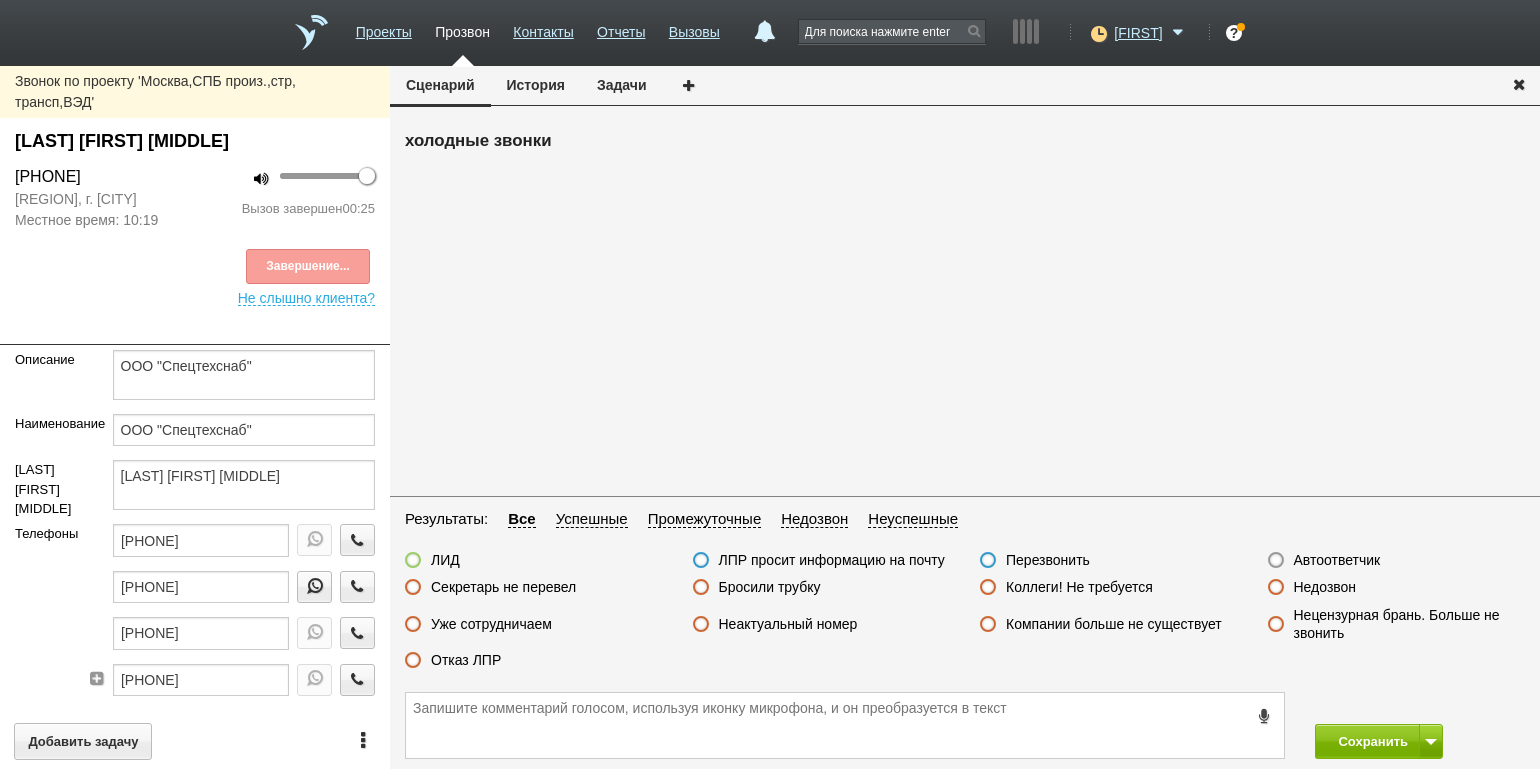 click on "Отказ ЛПР" at bounding box center [466, 660] 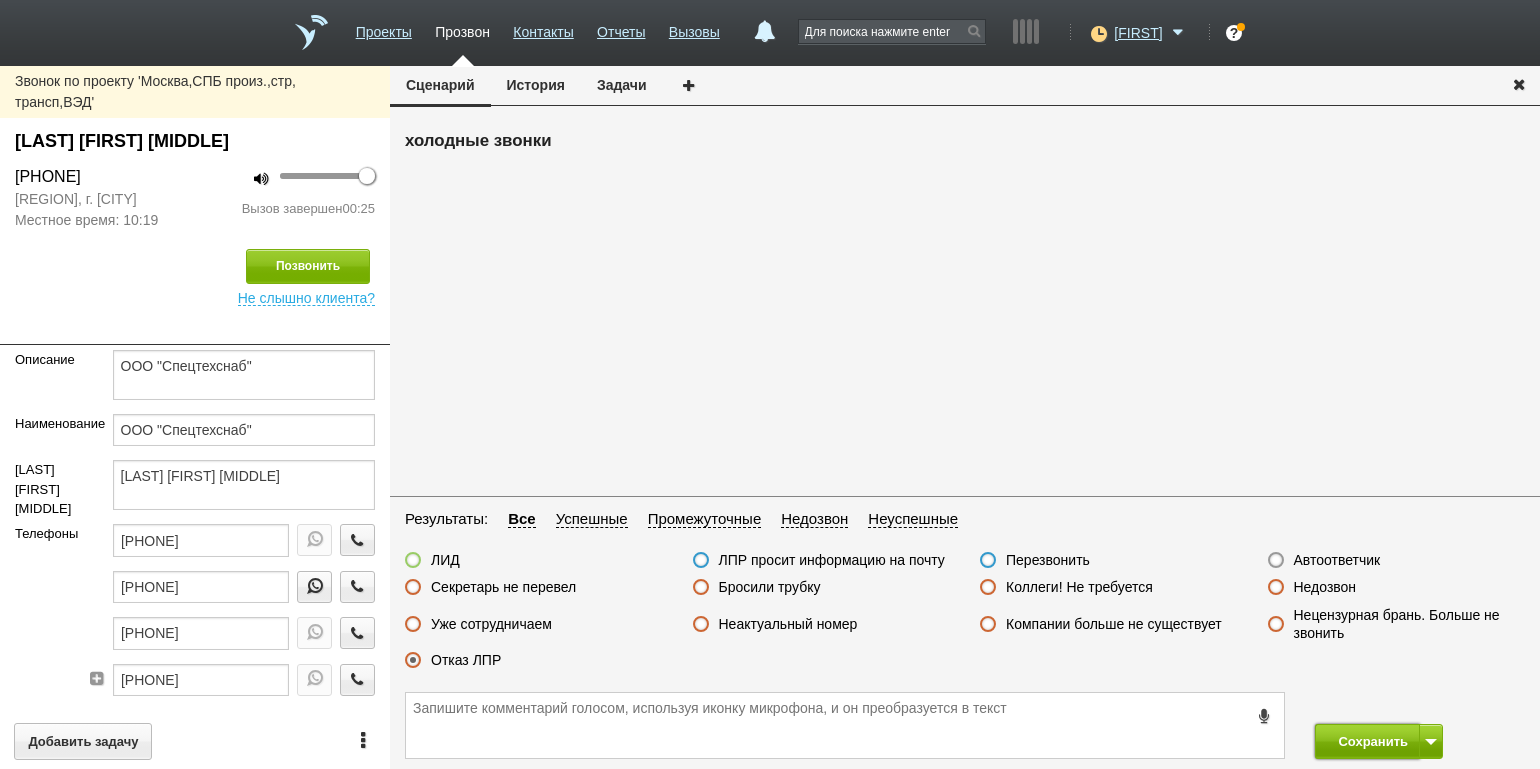 click on "Сохранить" at bounding box center (1367, 741) 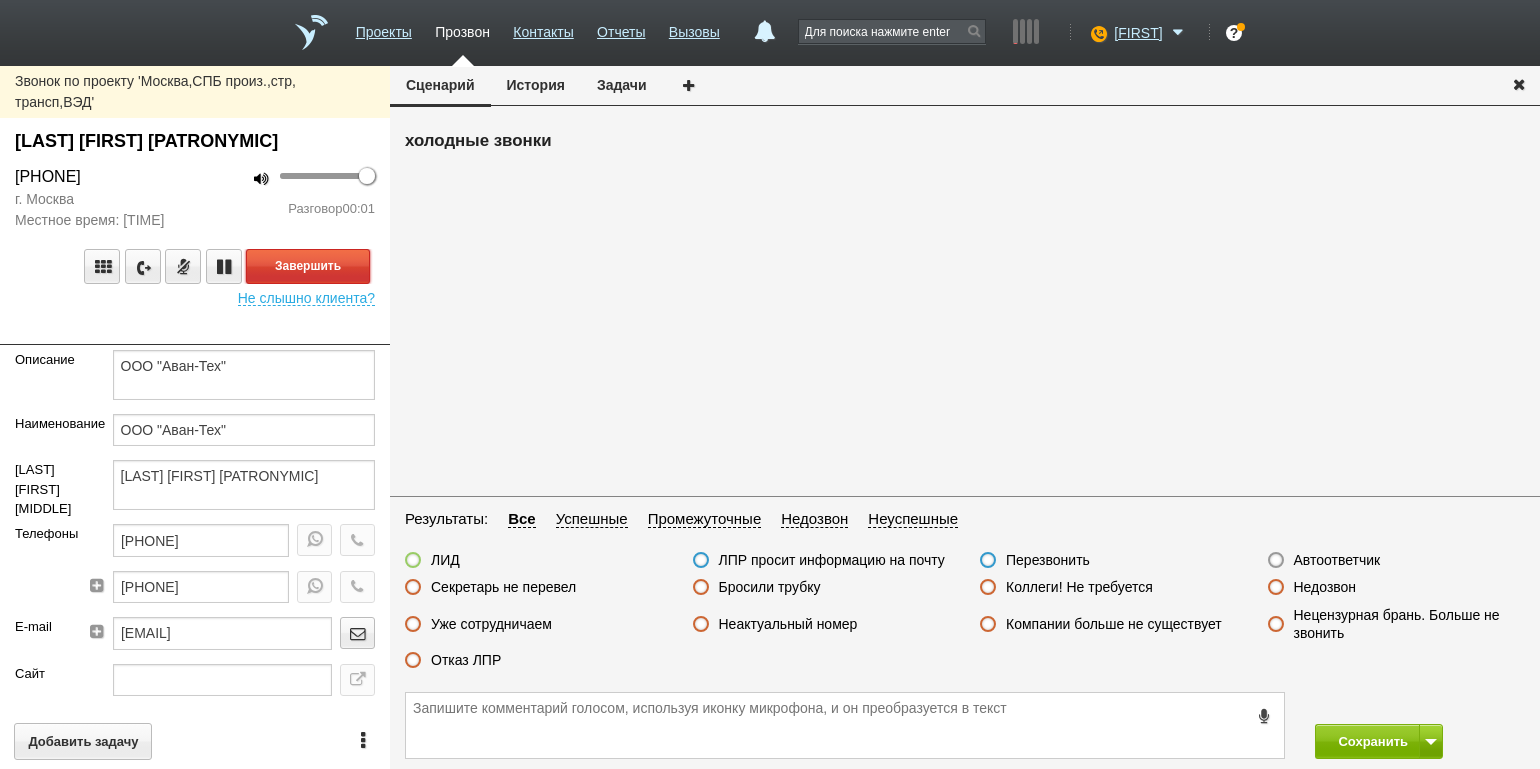click on "Завершить" at bounding box center (308, 266) 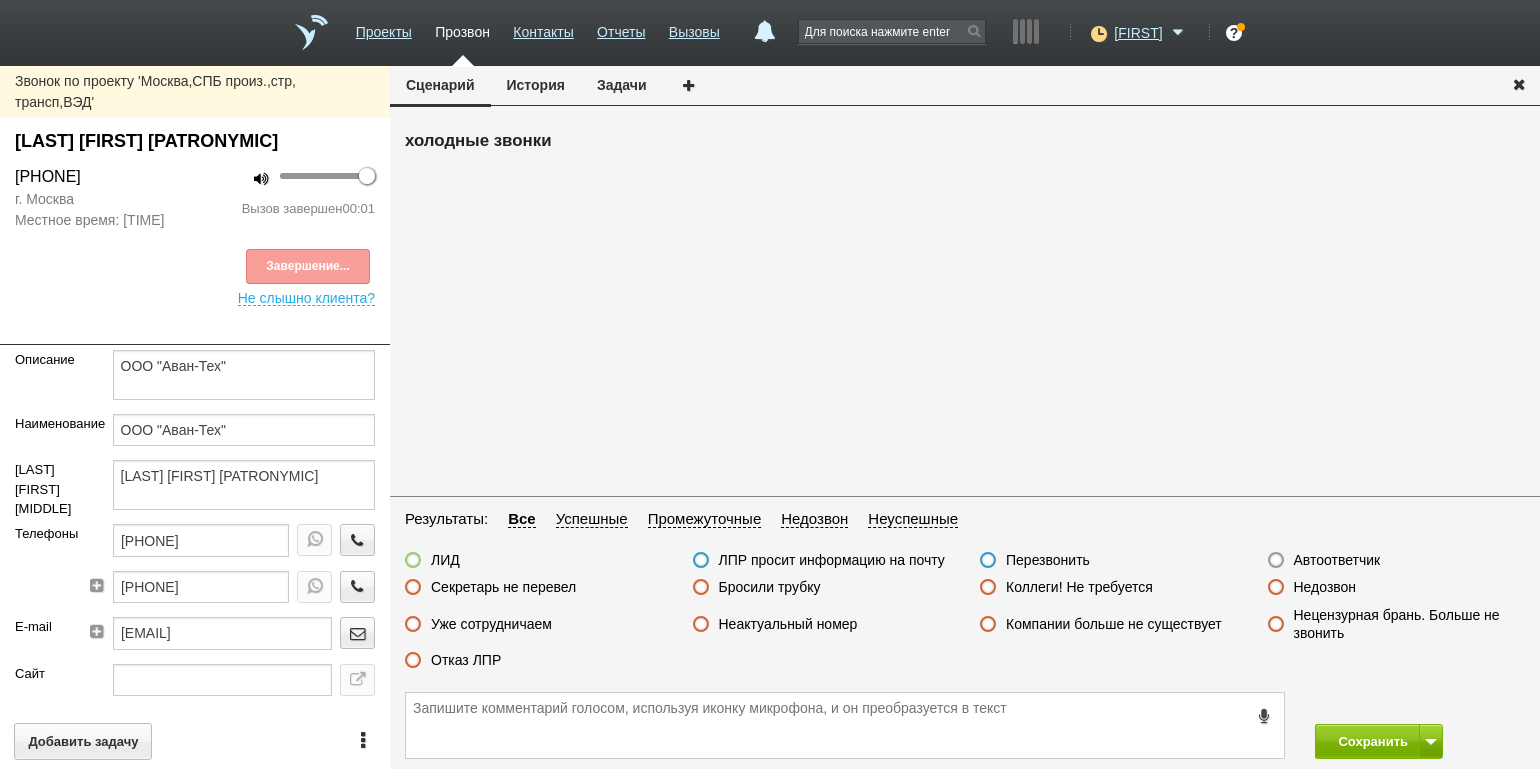 click on "Автоответчик" at bounding box center [1337, 560] 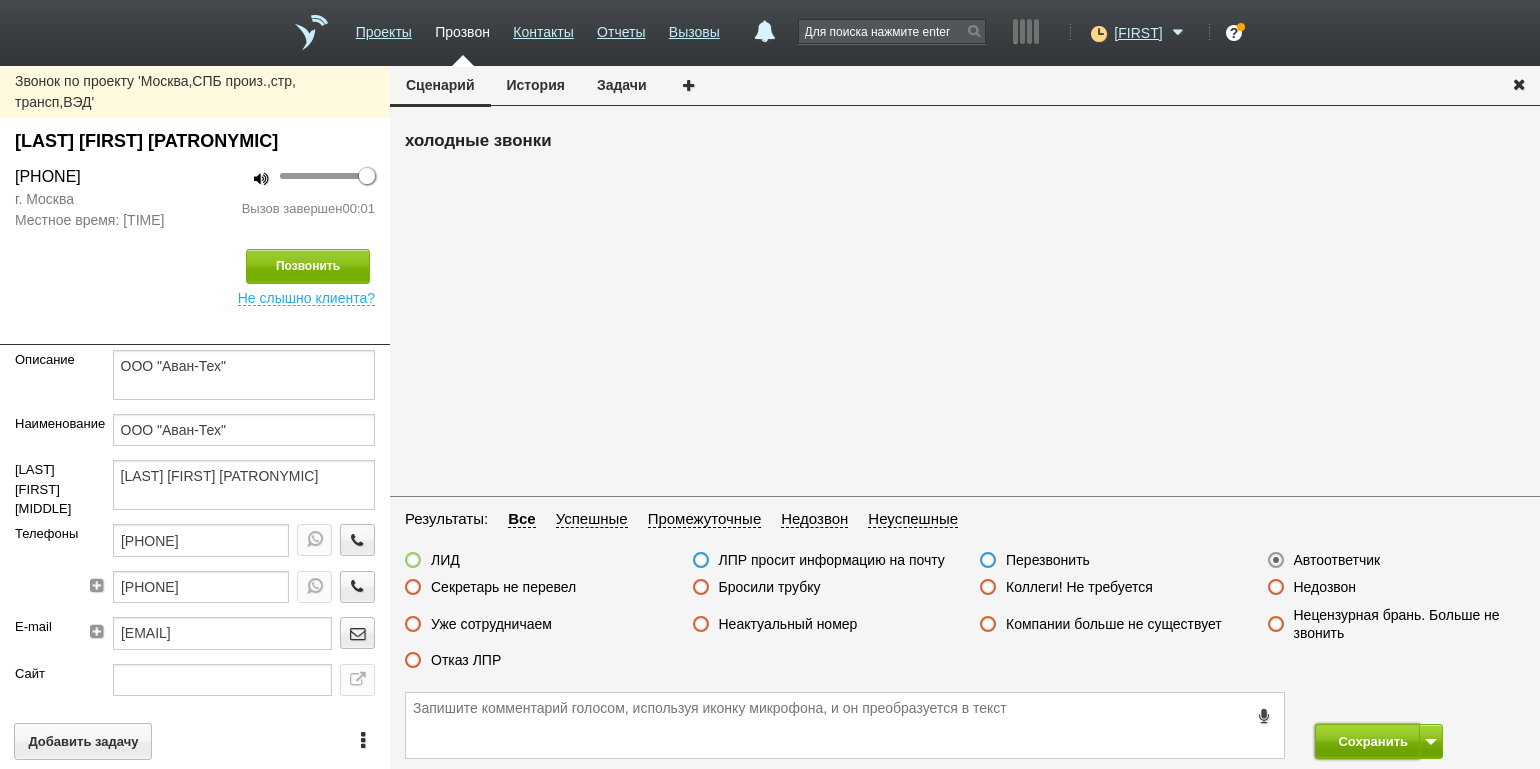 click on "Сохранить" at bounding box center (1367, 741) 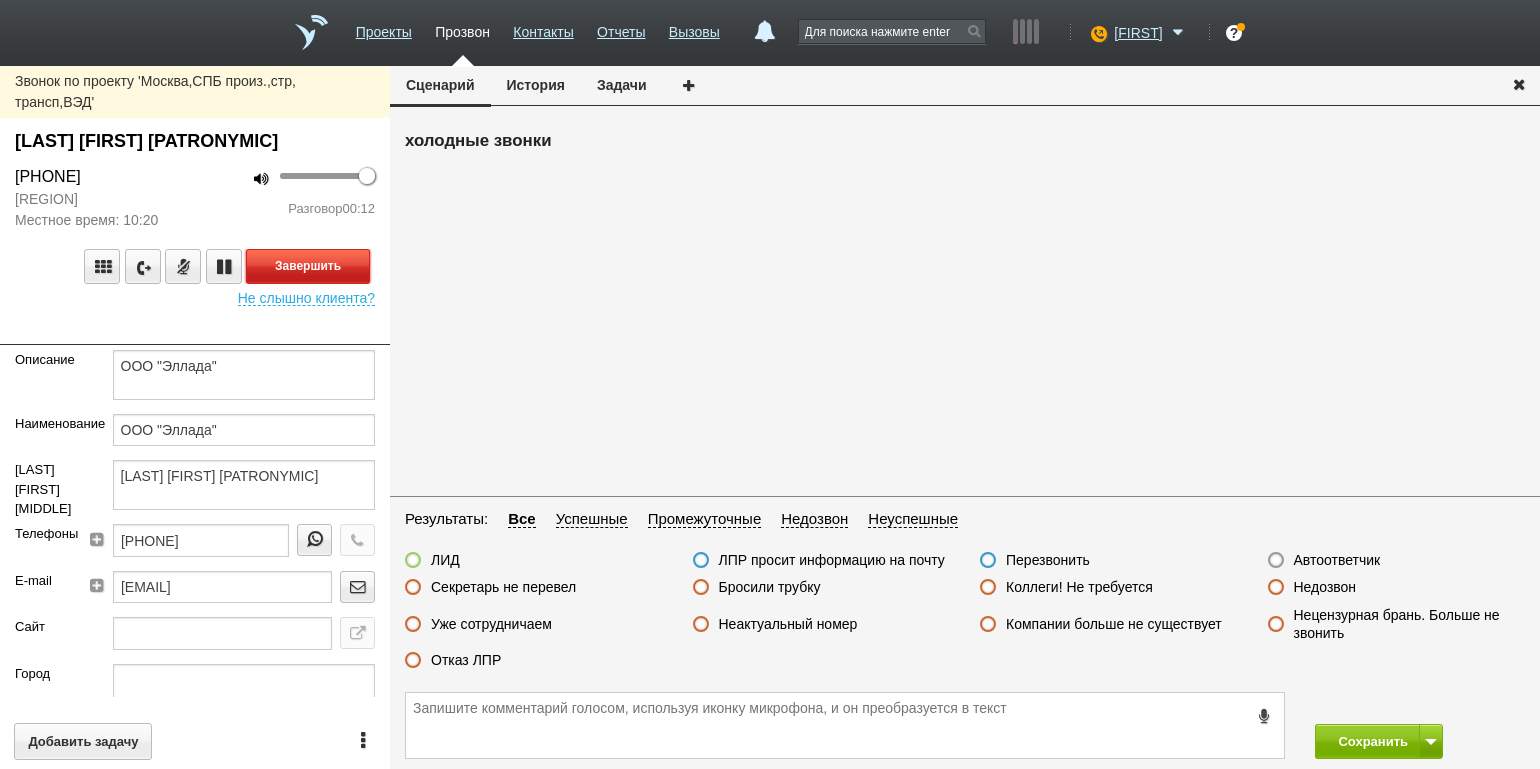 click on "Завершить" at bounding box center (308, 266) 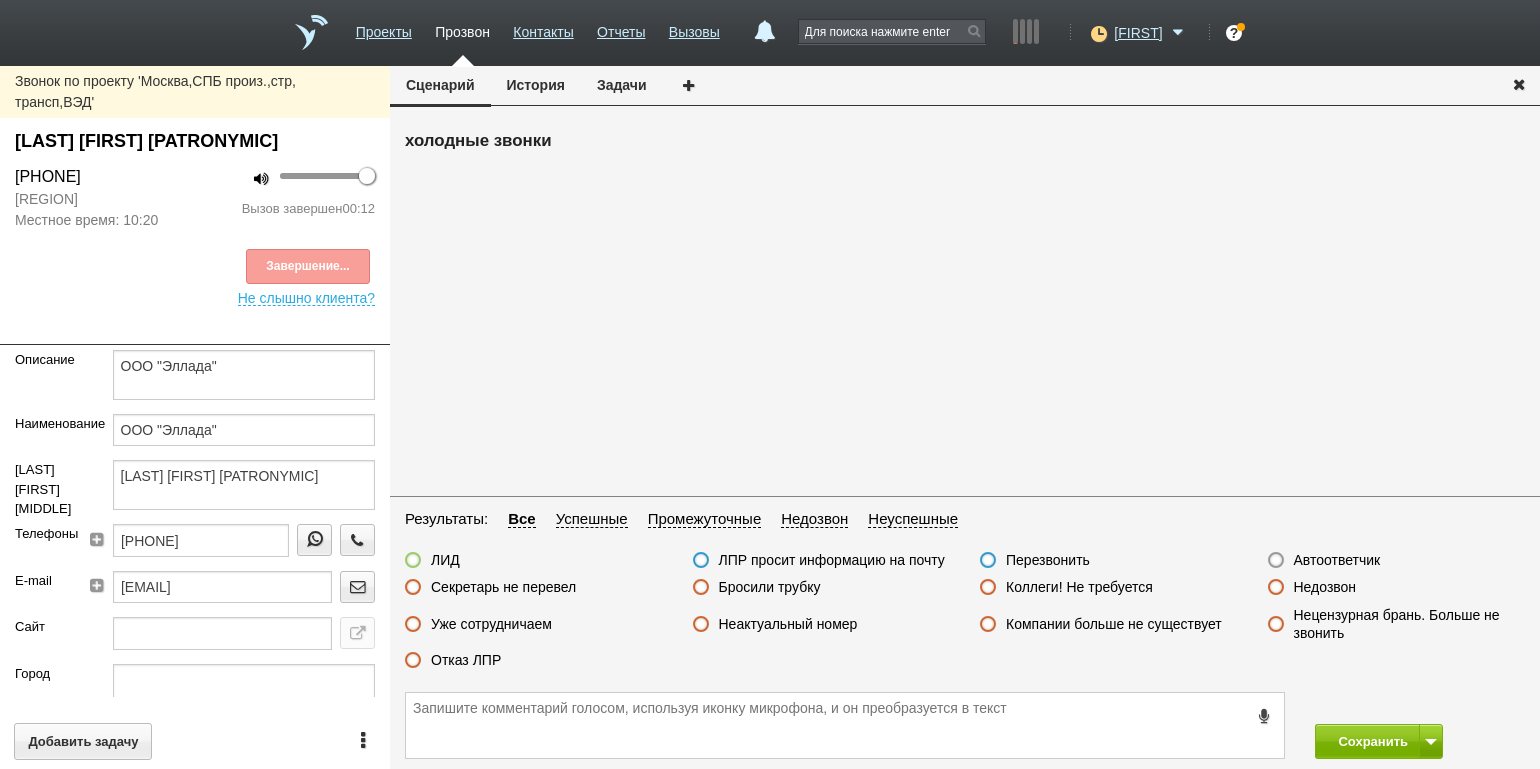 click on "Отказ ЛПР" at bounding box center (466, 660) 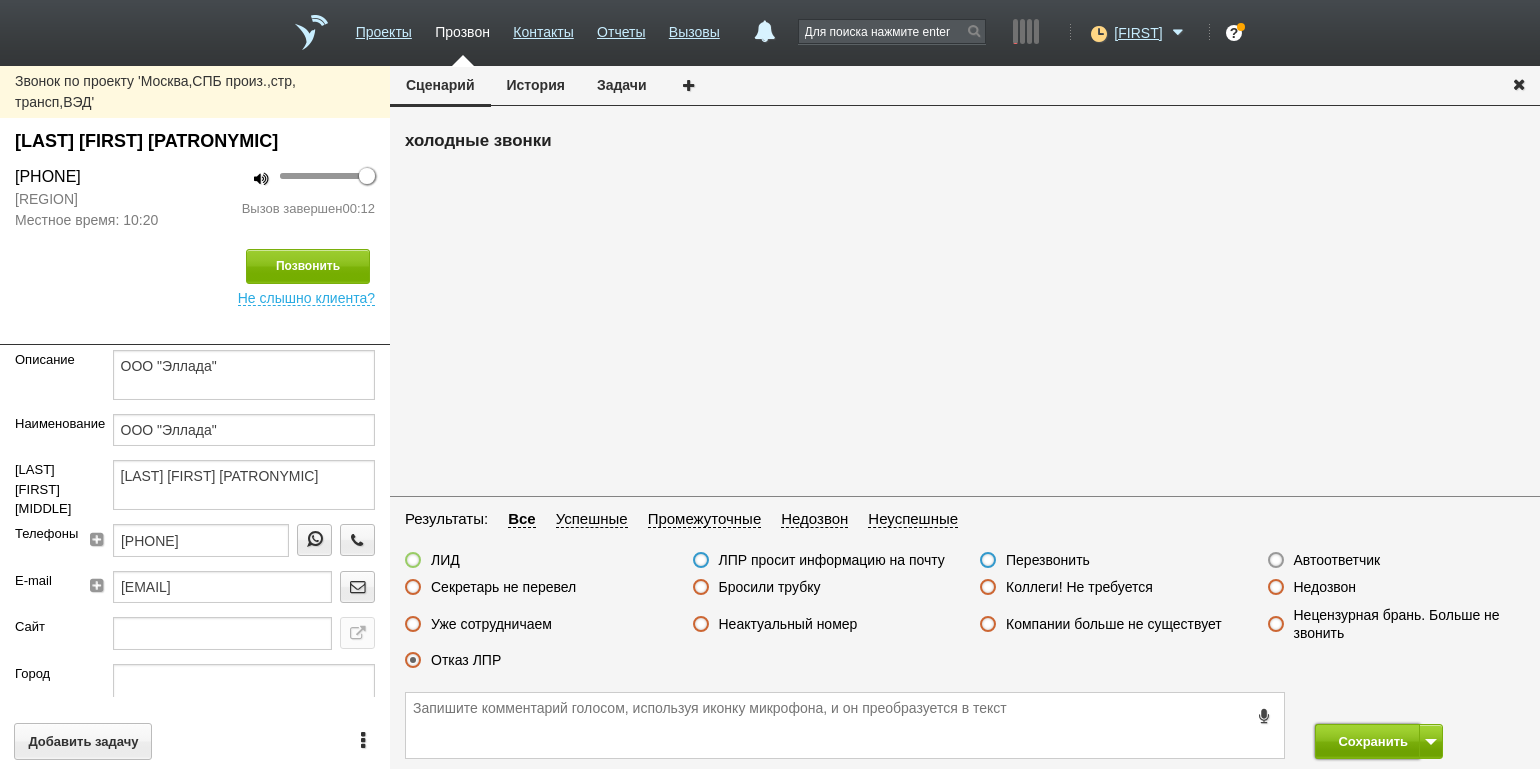 click on "Сохранить" at bounding box center [1367, 741] 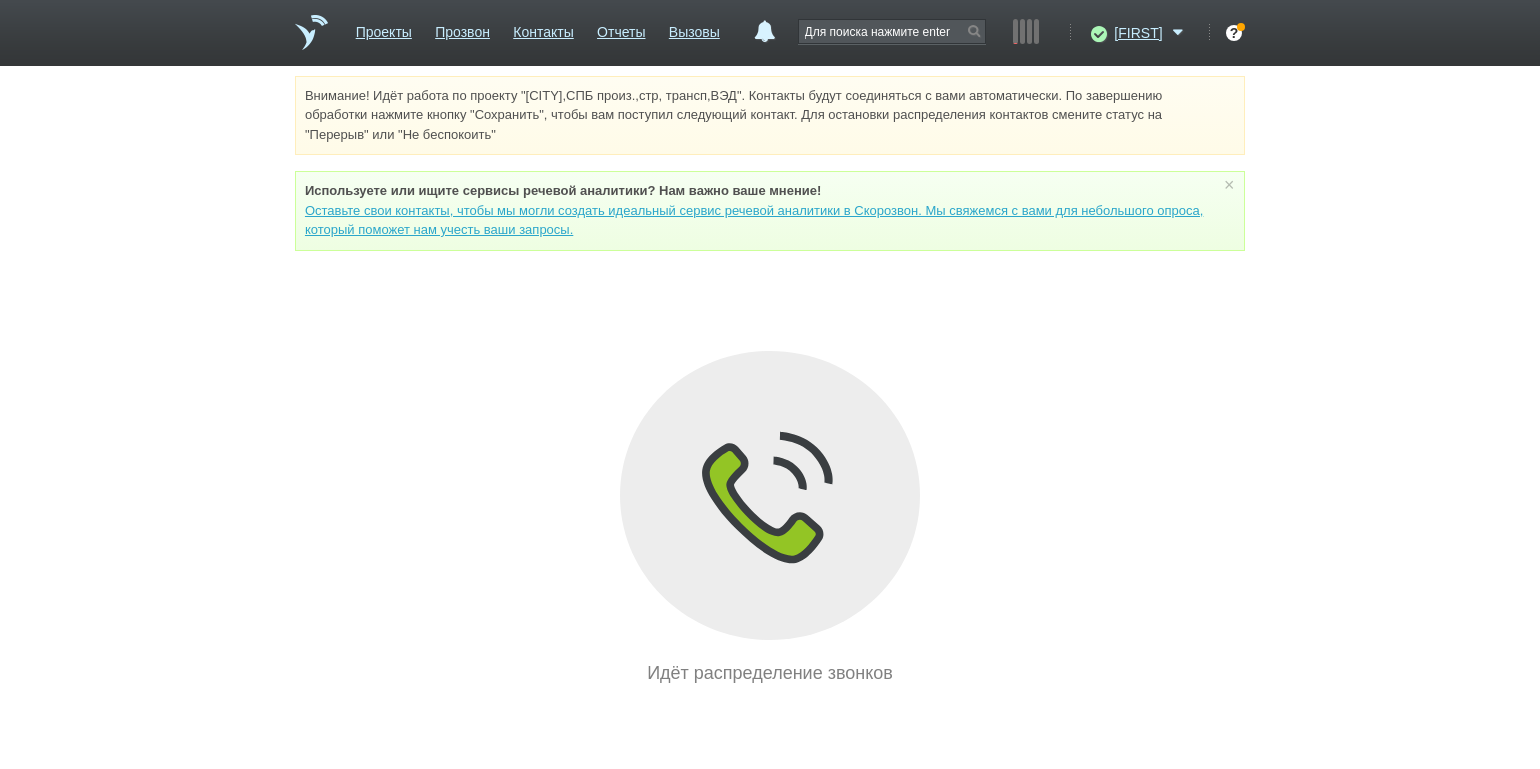 click on "Внимание! Идёт работа по проекту "[CITY],СПБ произ.,стр, трансп,ВЭД". Контакты будут соединяться с вами автоматически. По завершению обработки нажмите кнопку "Сохранить", чтобы вам поступил следующий контакт. Для остановки распределения контактов смените статус на "Перерыв" или "Не беспокоить"
Используете или ищите cервисы речевой аналитики? Нам важно ваше мнение!
×
Вы можете звонить напрямую из строки поиска - введите номер и нажмите "Позвонить"
Идёт распределение звонков" at bounding box center [770, 381] 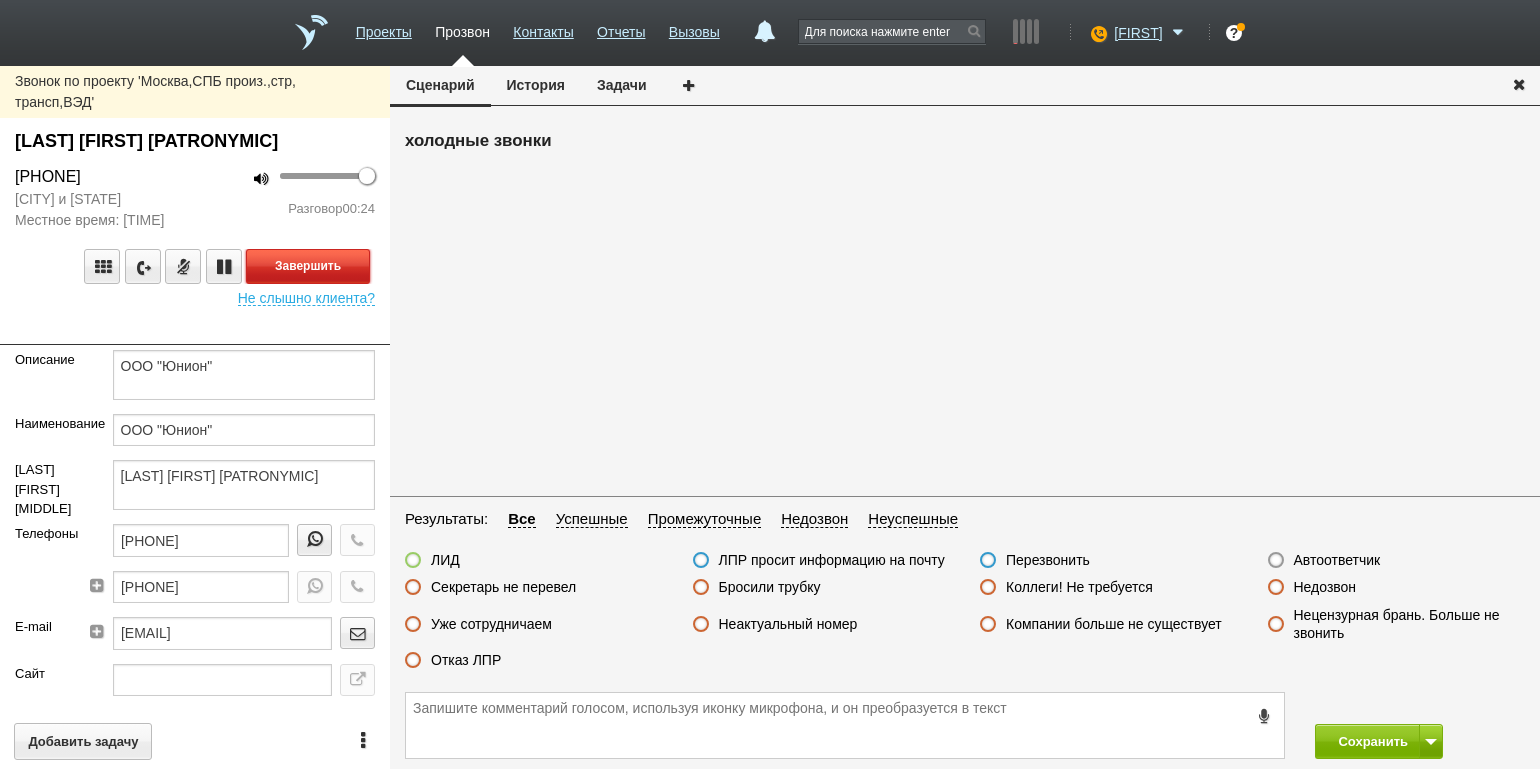 click on "Завершить" at bounding box center [308, 266] 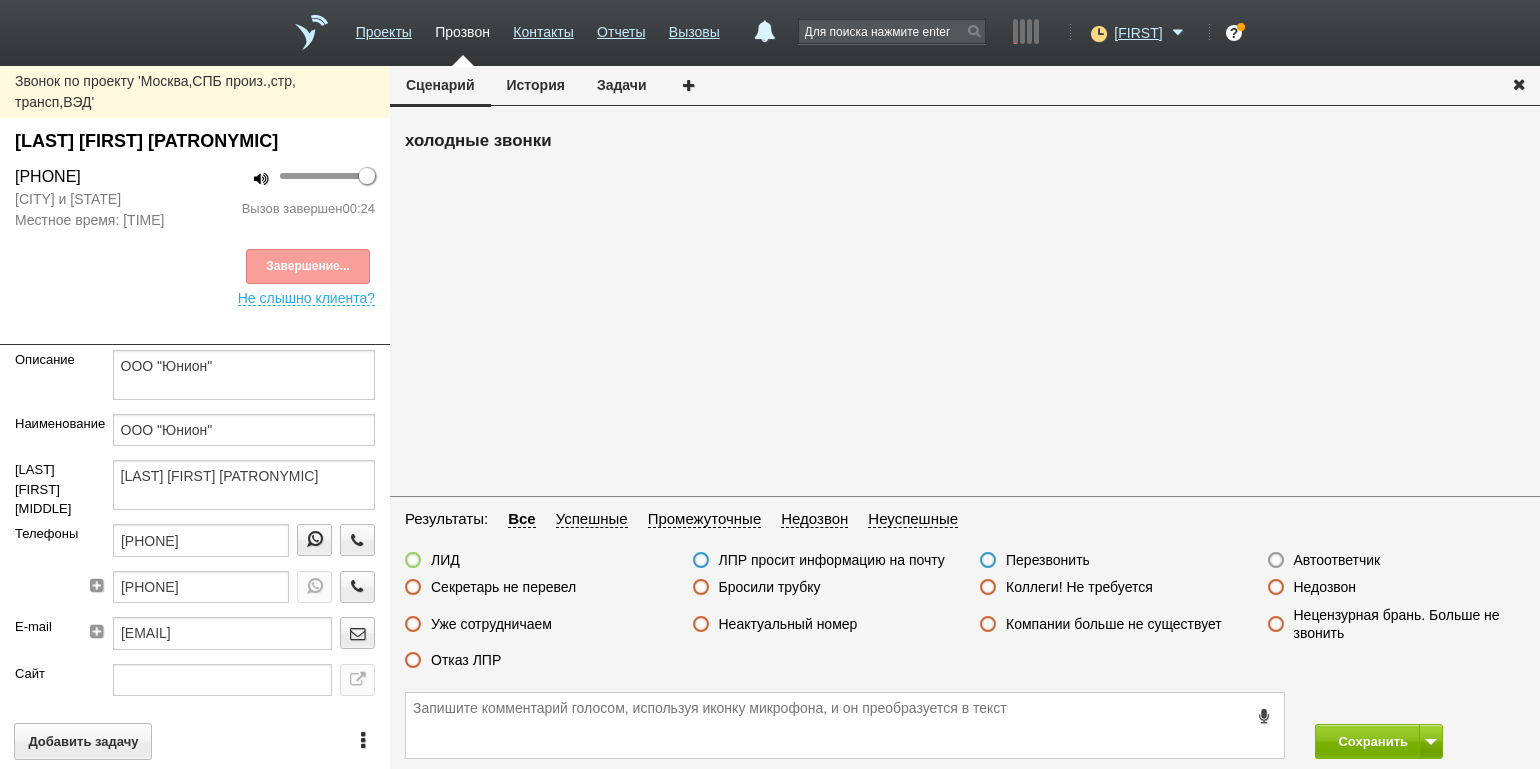 click on "Отказ ЛПР" at bounding box center [466, 660] 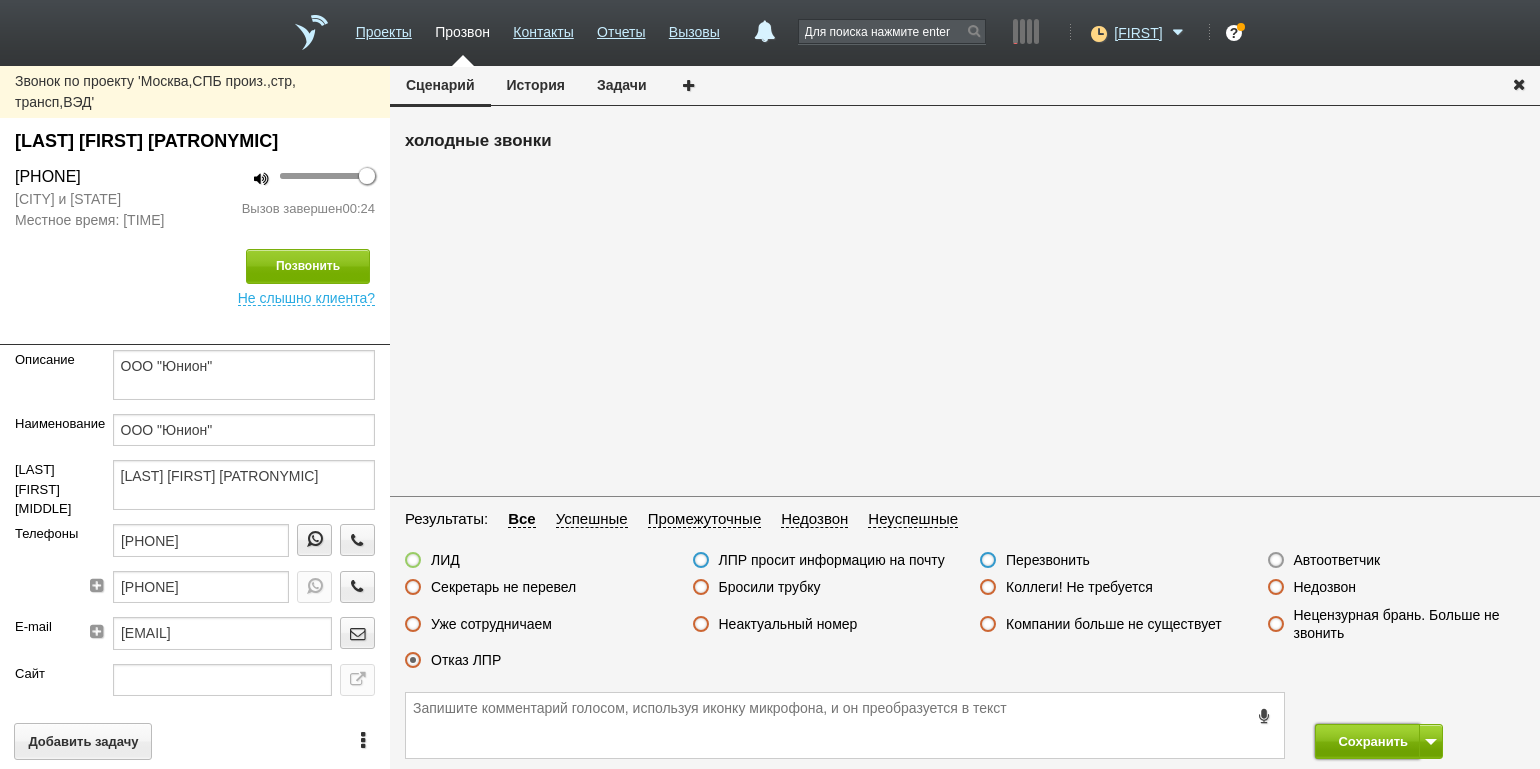 drag, startPoint x: 1348, startPoint y: 743, endPoint x: 1346, endPoint y: 733, distance: 10.198039 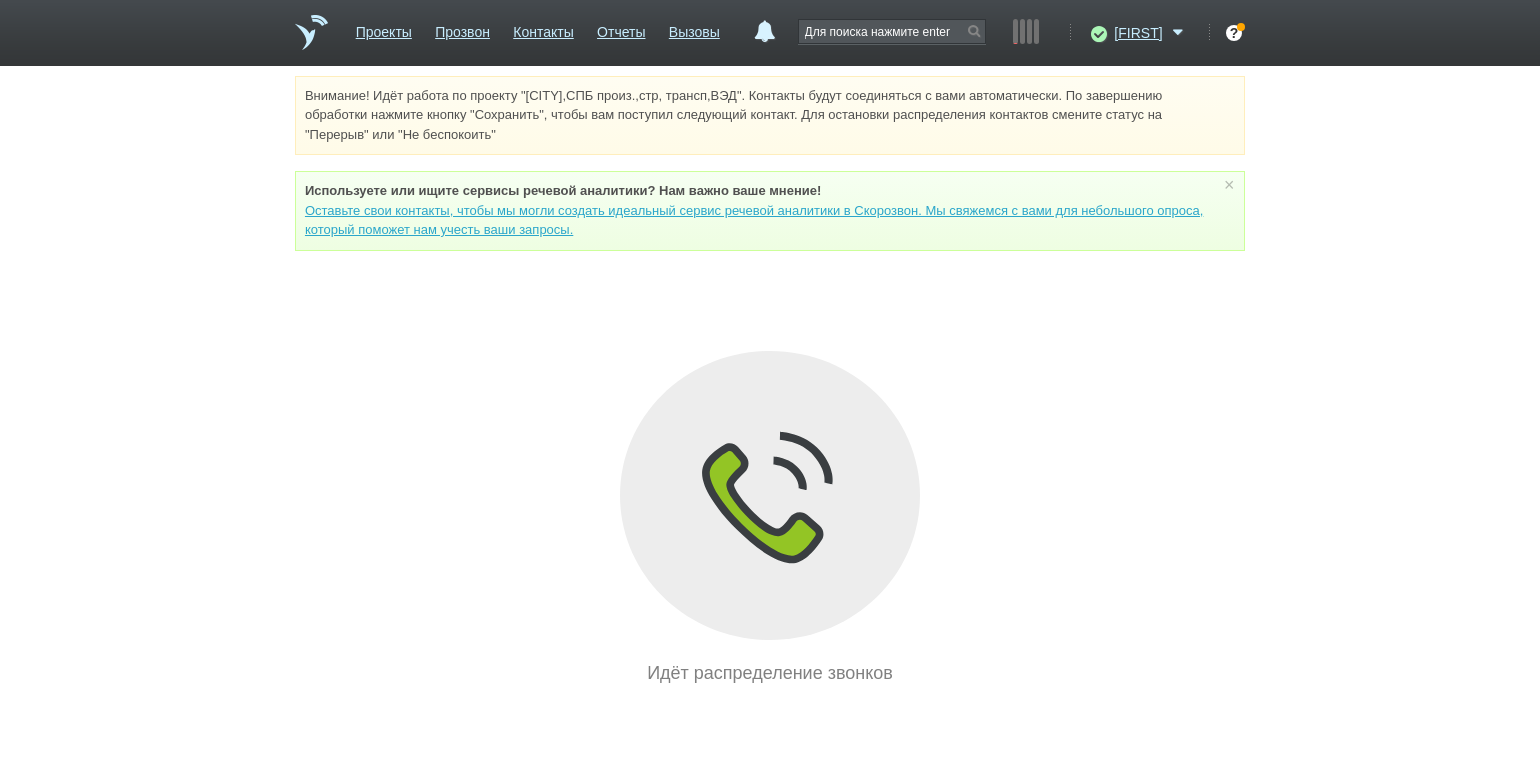 click on "Внимание! Идёт работа по проекту "[CITY],СПБ произ.,стр, трансп,ВЭД". Контакты будут соединяться с вами автоматически. По завершению обработки нажмите кнопку "Сохранить", чтобы вам поступил следующий контакт. Для остановки распределения контактов смените статус на "Перерыв" или "Не беспокоить"
Используете или ищите cервисы речевой аналитики? Нам важно ваше мнение!
×
Вы можете звонить напрямую из строки поиска - введите номер и нажмите "Позвонить"
Идёт распределение звонков" at bounding box center [770, 381] 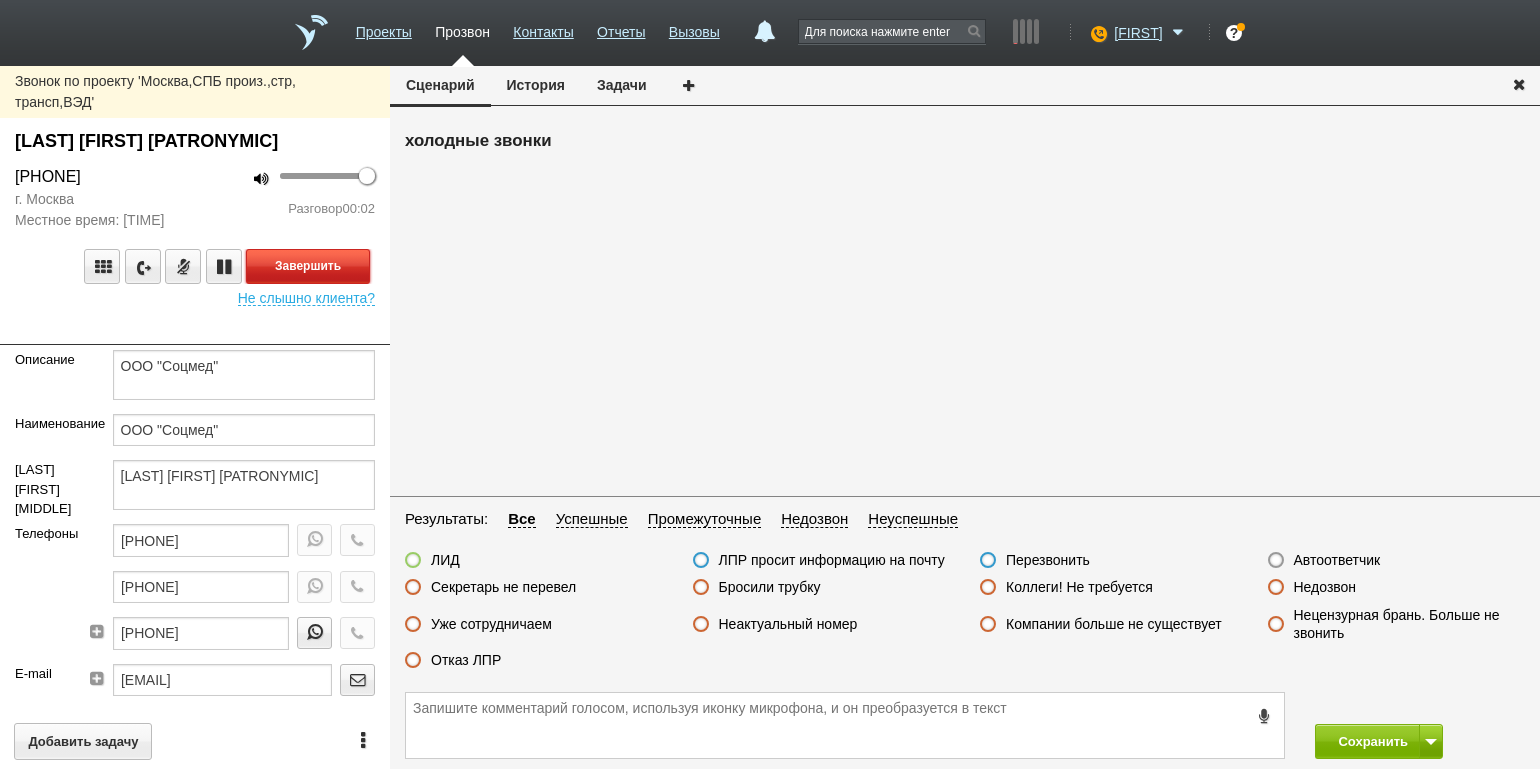 click on "Завершить" at bounding box center [308, 266] 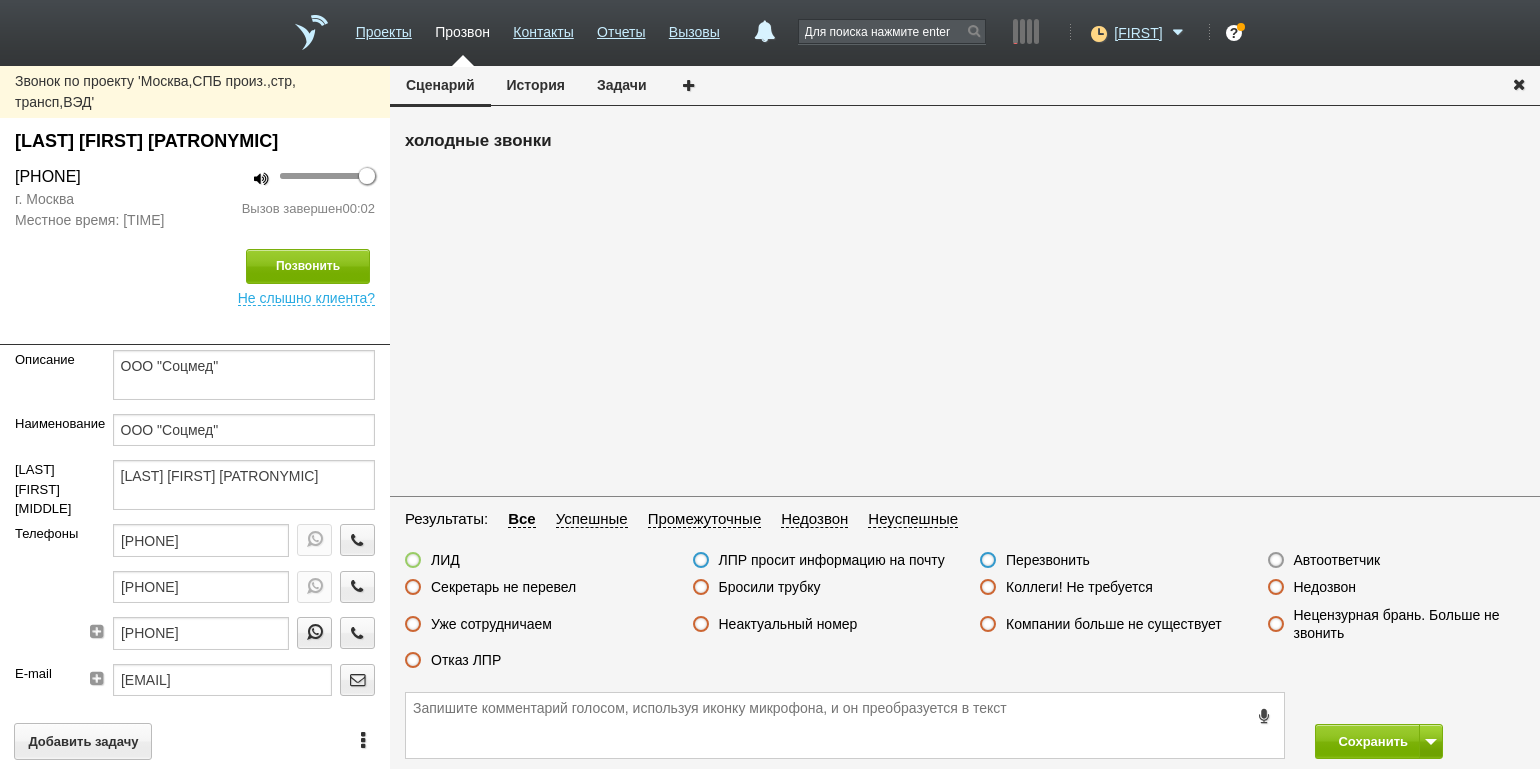 click on "Автоответчик" at bounding box center [1337, 560] 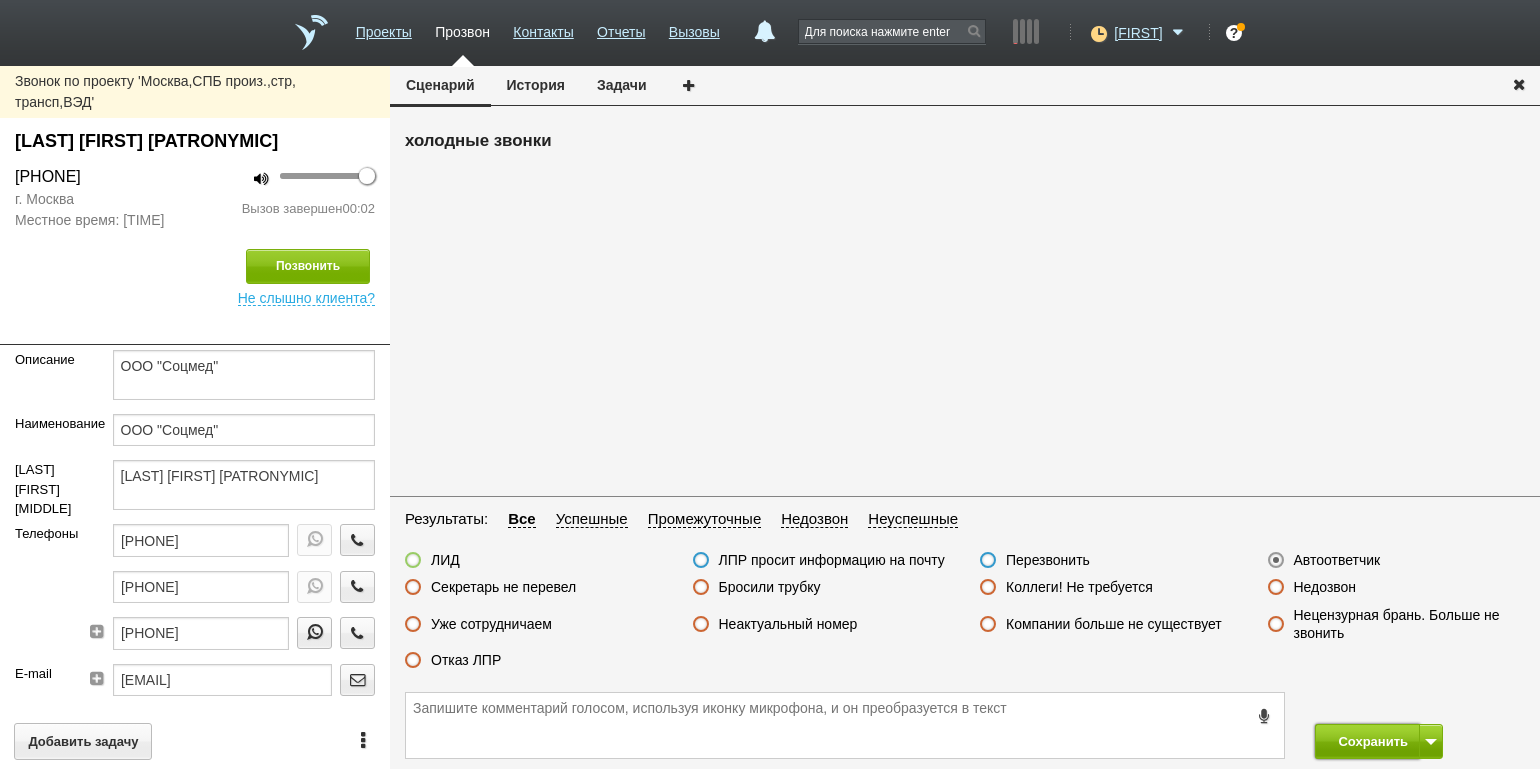 click on "Сохранить" at bounding box center [1367, 741] 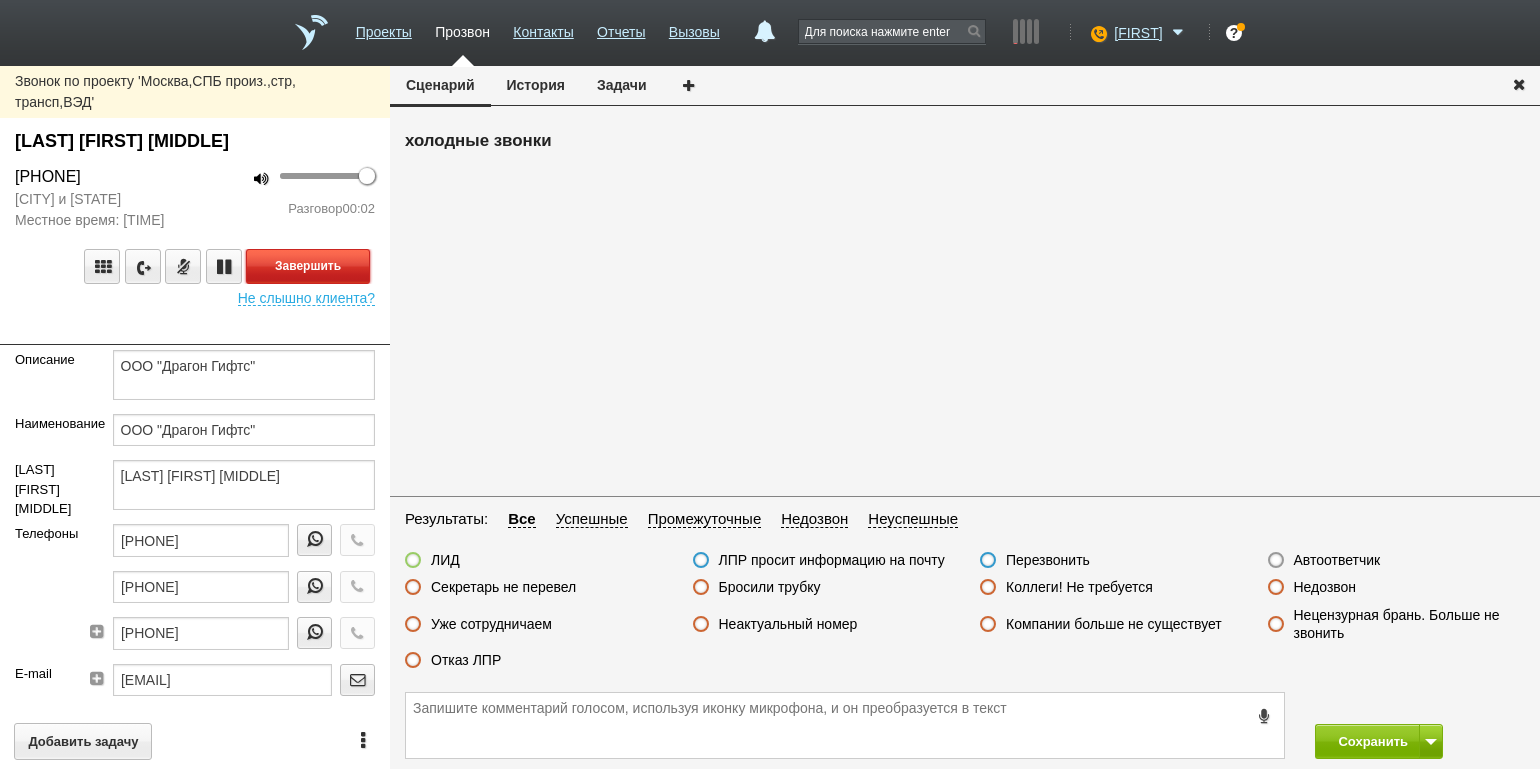 click on "Завершить" at bounding box center [308, 266] 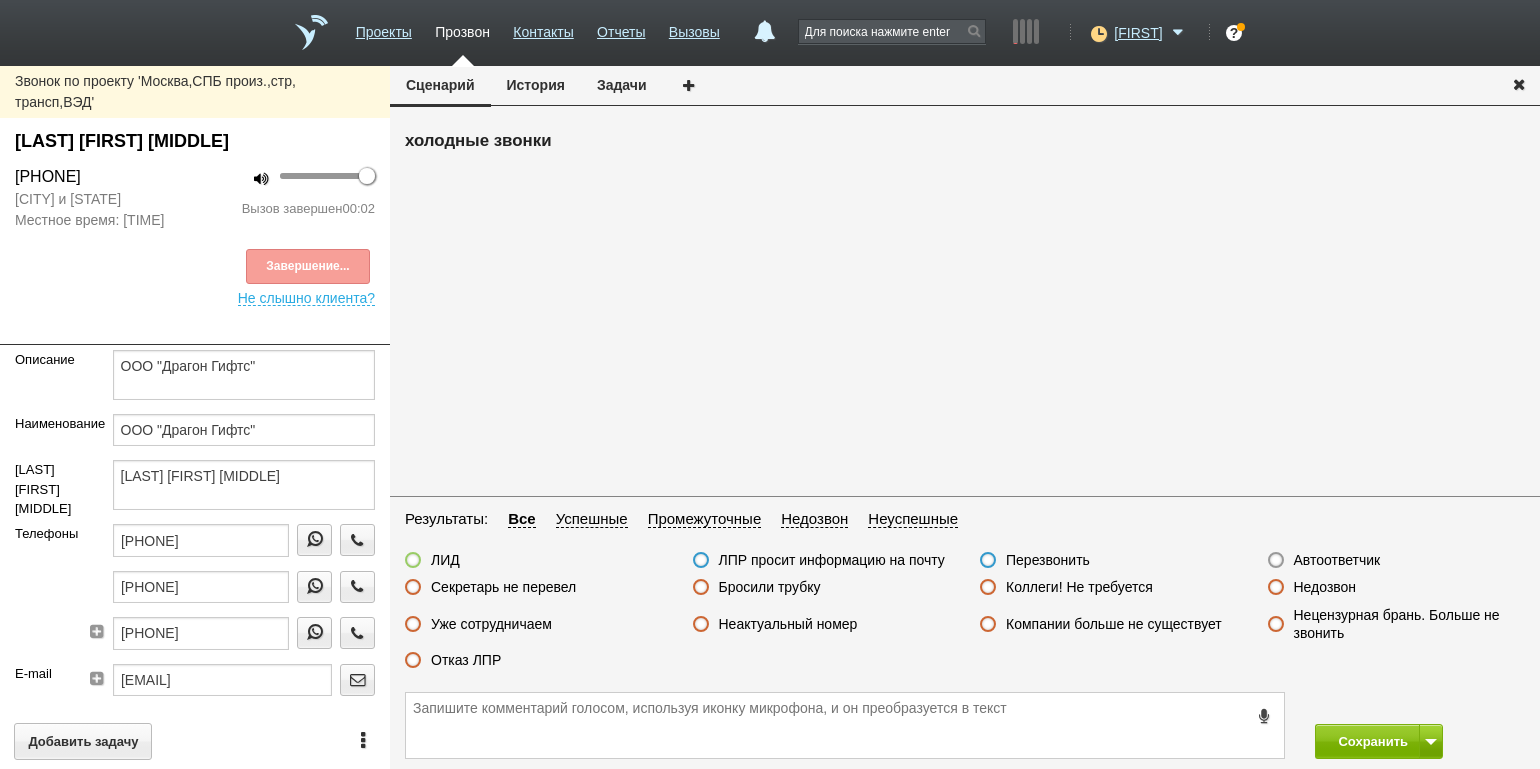 click on "Автоответчик" at bounding box center (1337, 560) 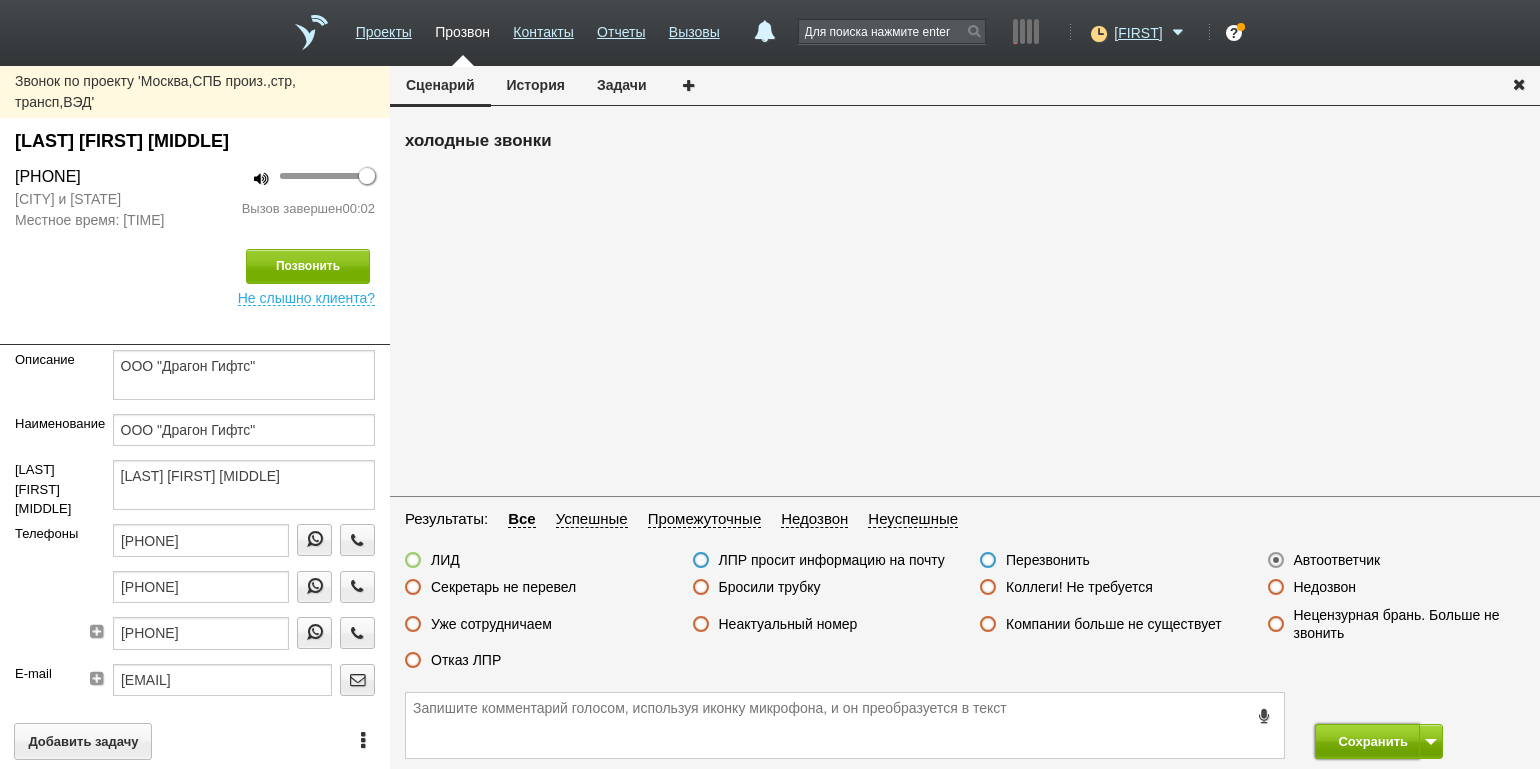 click on "Сохранить" at bounding box center (1367, 741) 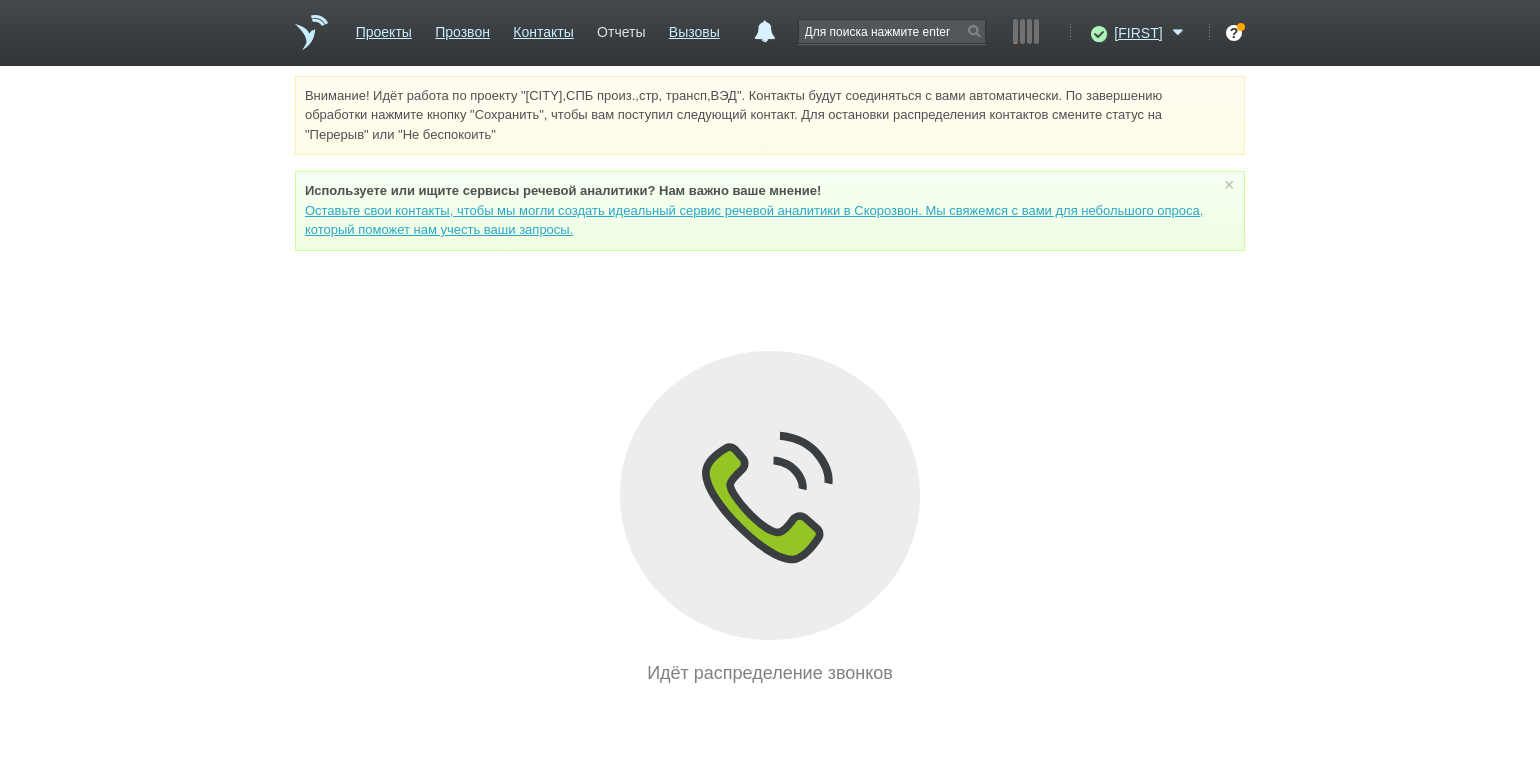 click on "Отчеты" at bounding box center (621, 28) 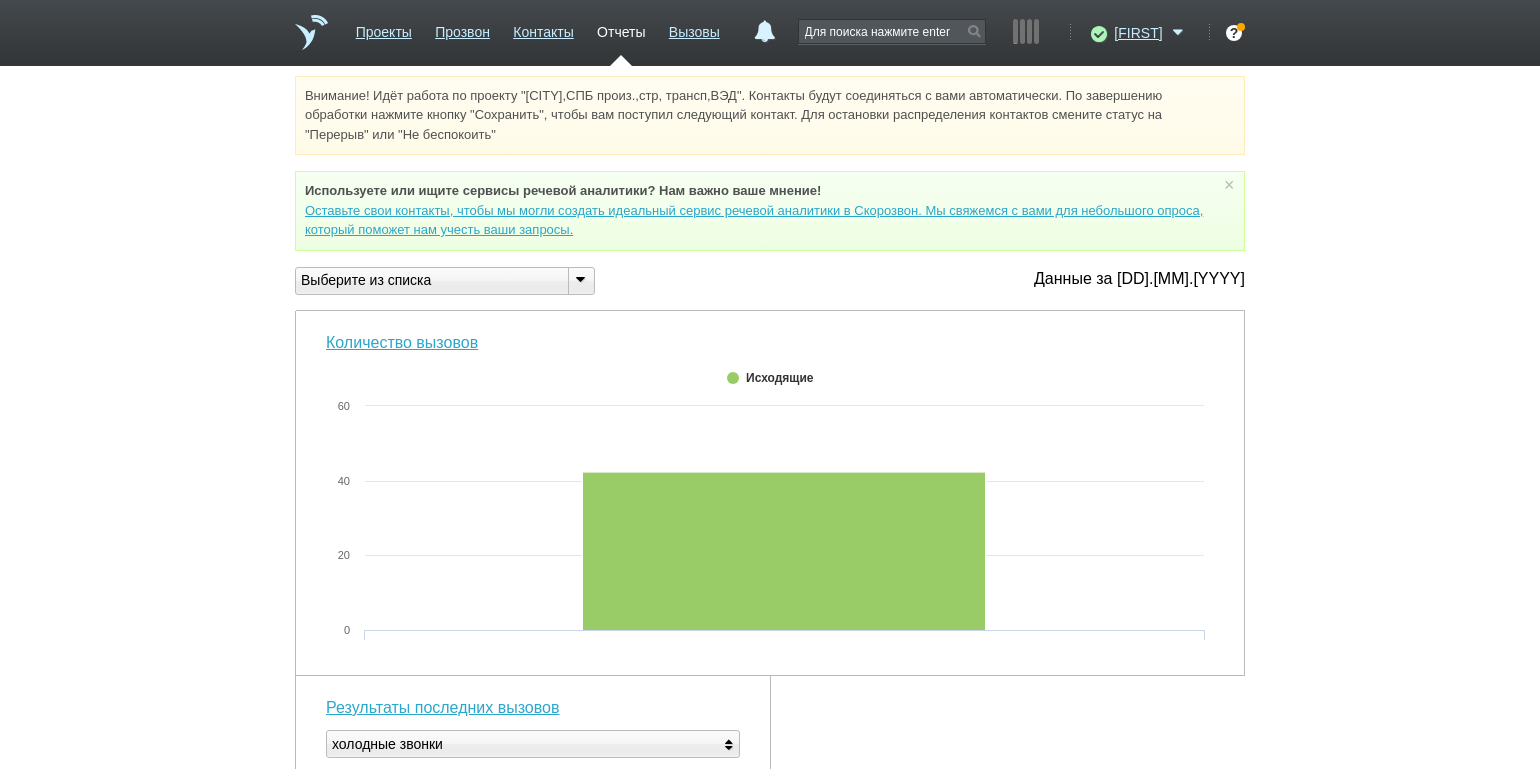 click at bounding box center (580, 279) 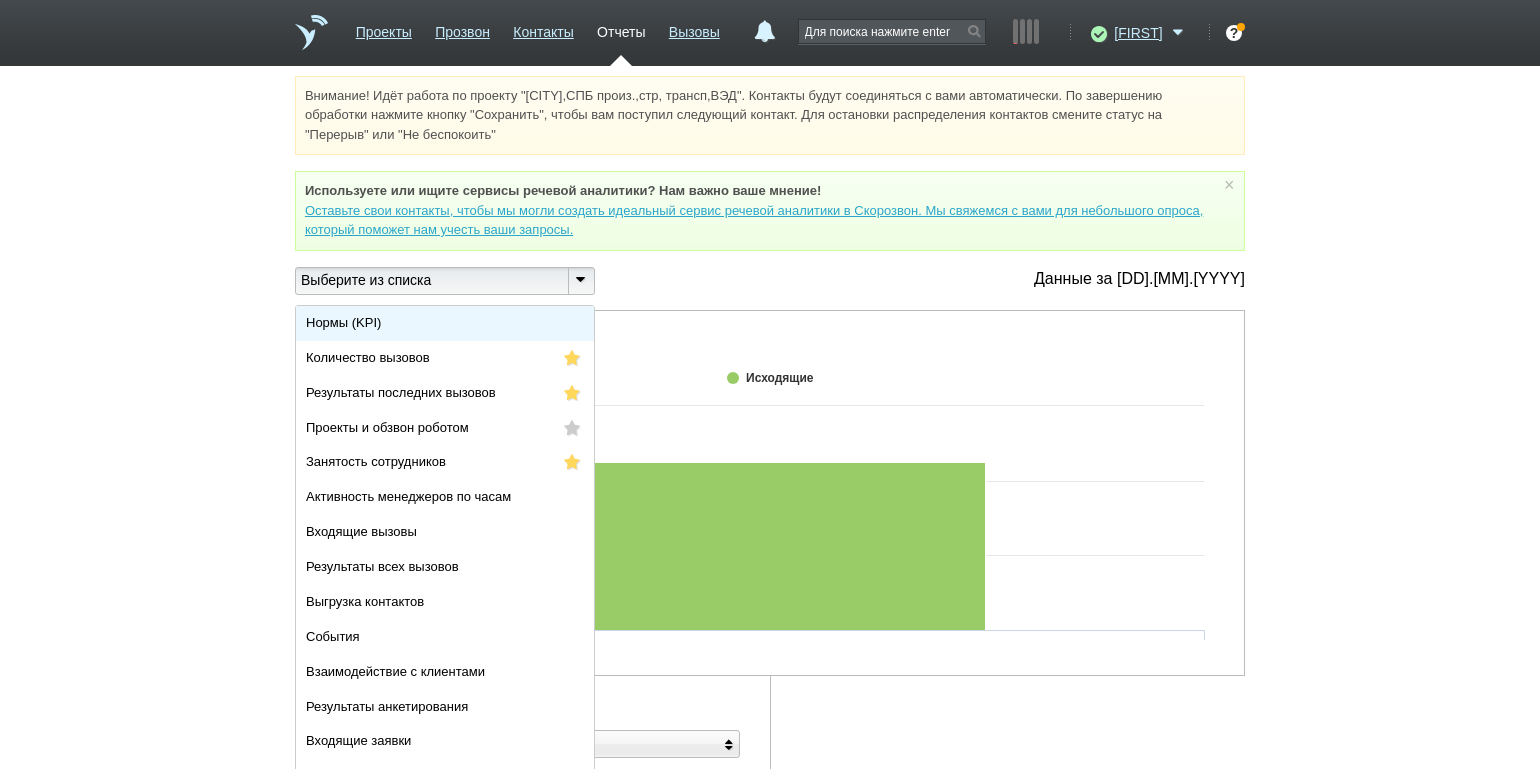 click on "Нормы (KPI)" at bounding box center [445, 323] 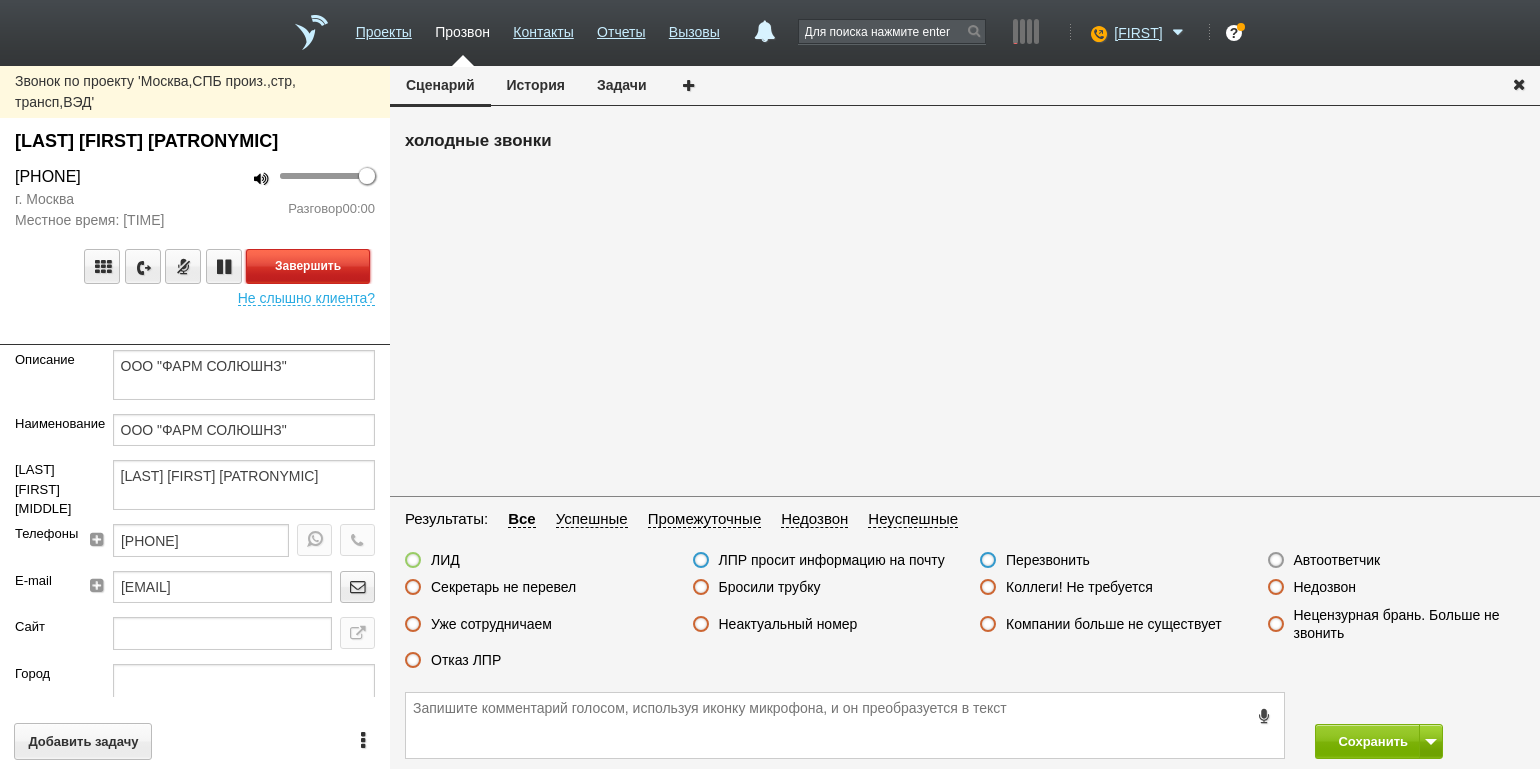 click on "Завершить" at bounding box center (308, 266) 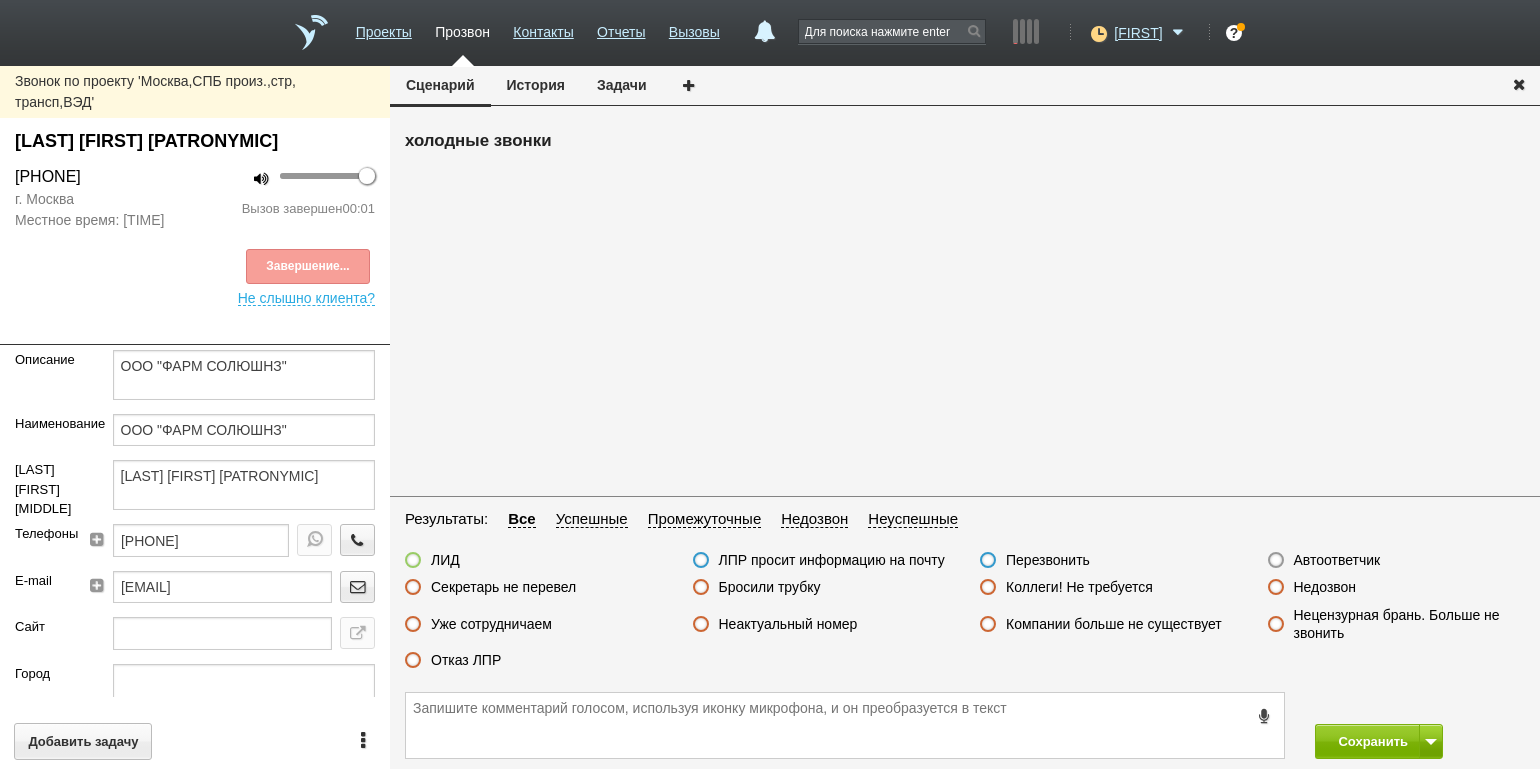 click on "Автоответчик" at bounding box center (1337, 560) 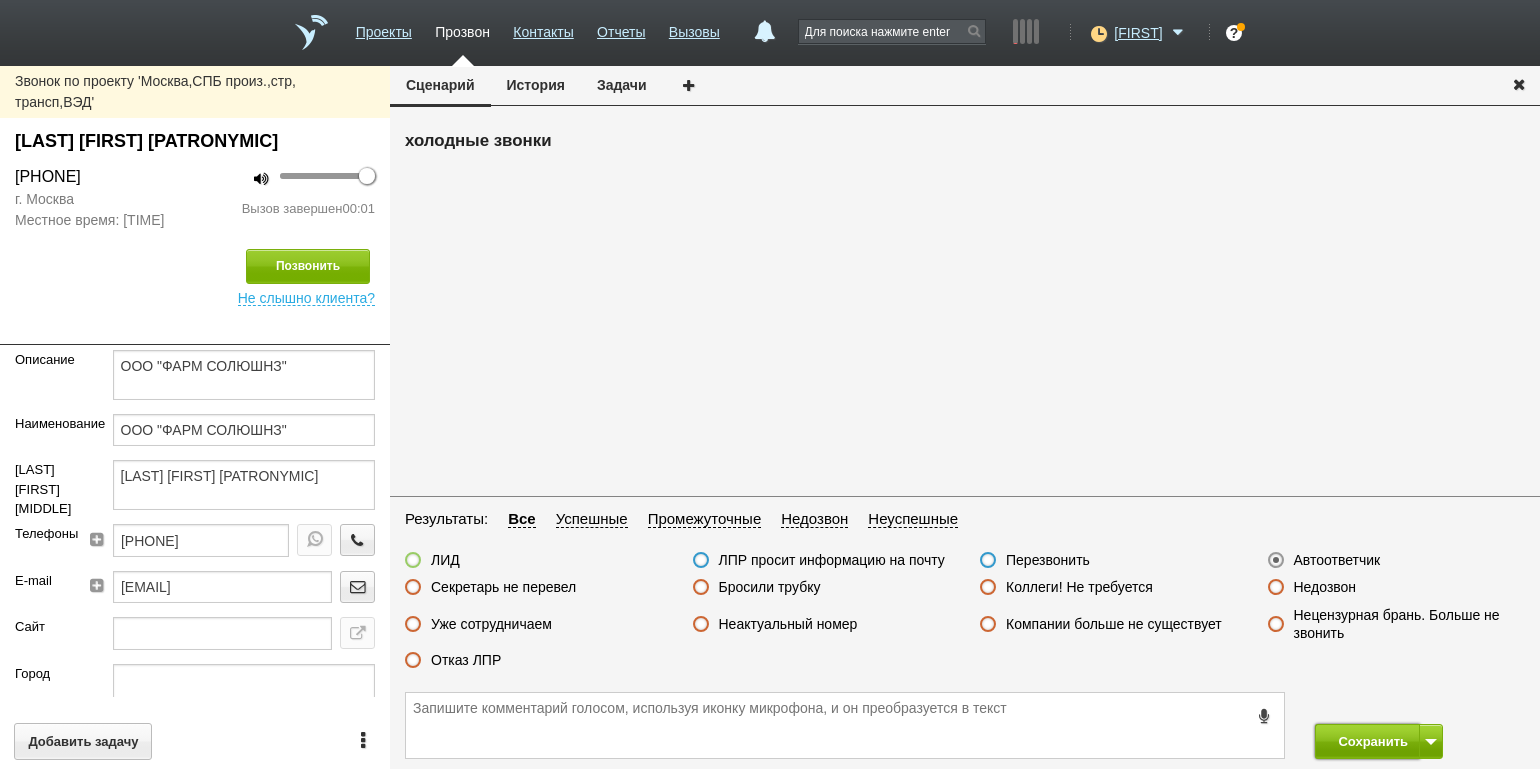 click on "Сохранить" at bounding box center [1367, 741] 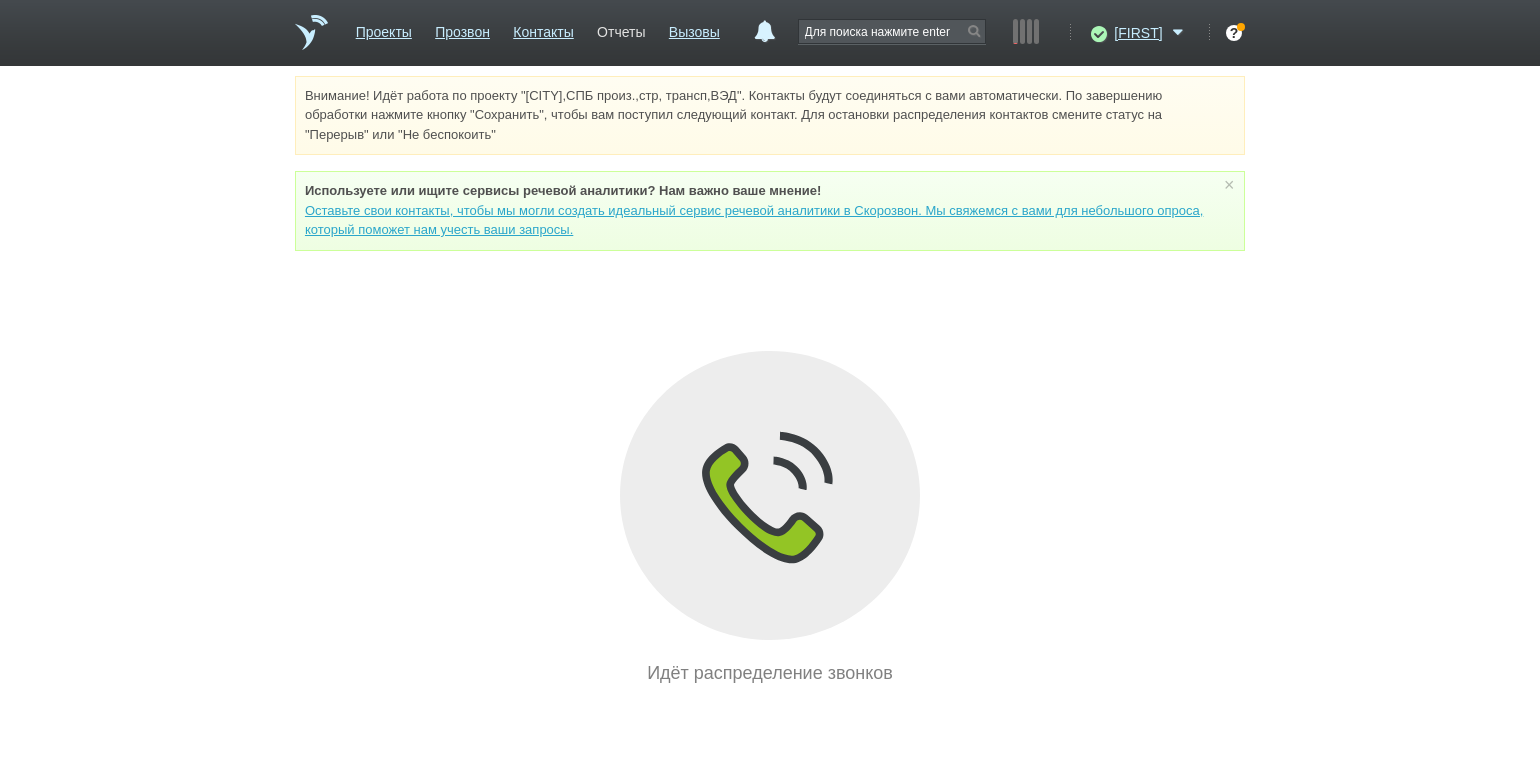 click on "Отчеты" at bounding box center (621, 28) 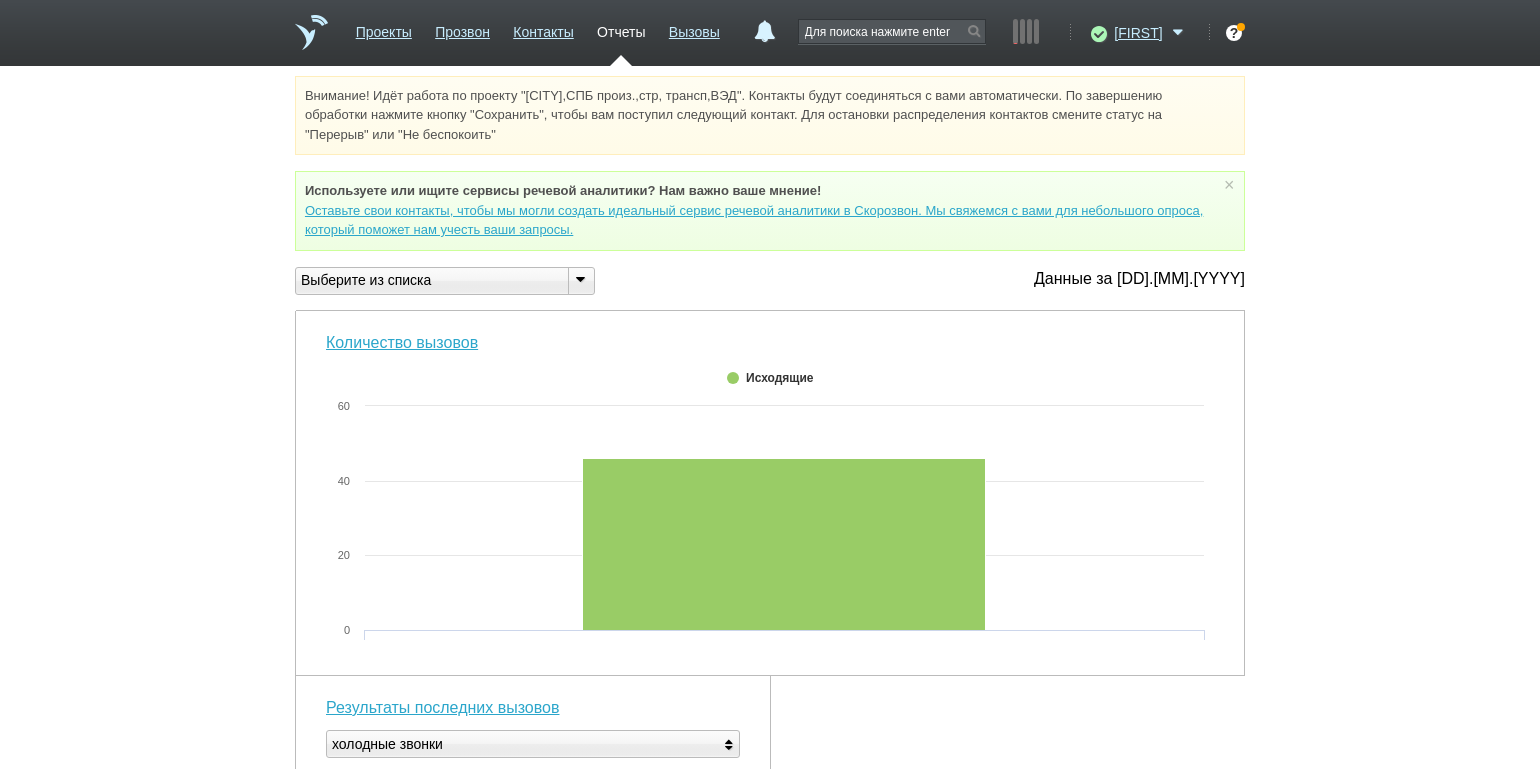 click at bounding box center [580, 279] 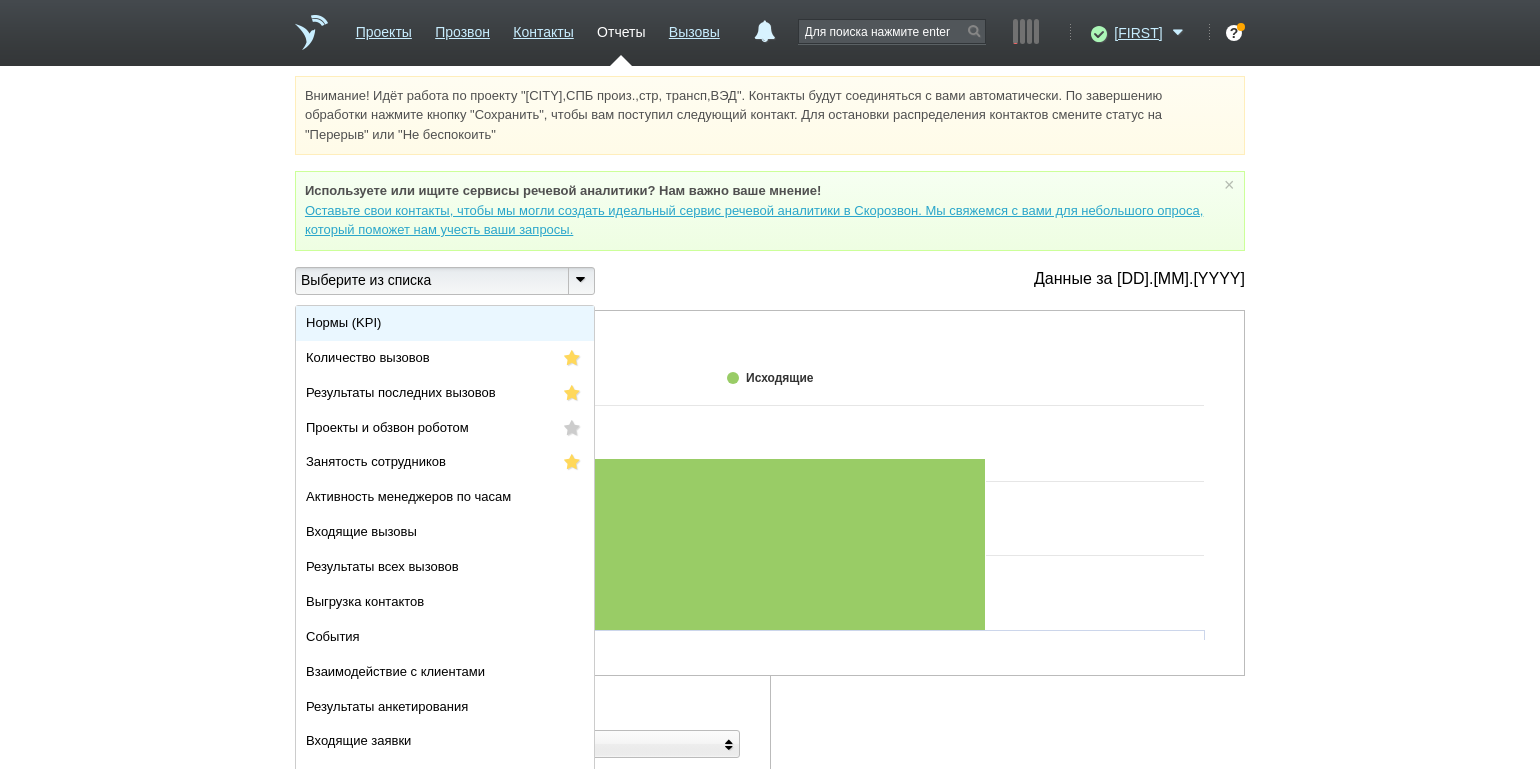 click on "Нормы (KPI)" at bounding box center (445, 323) 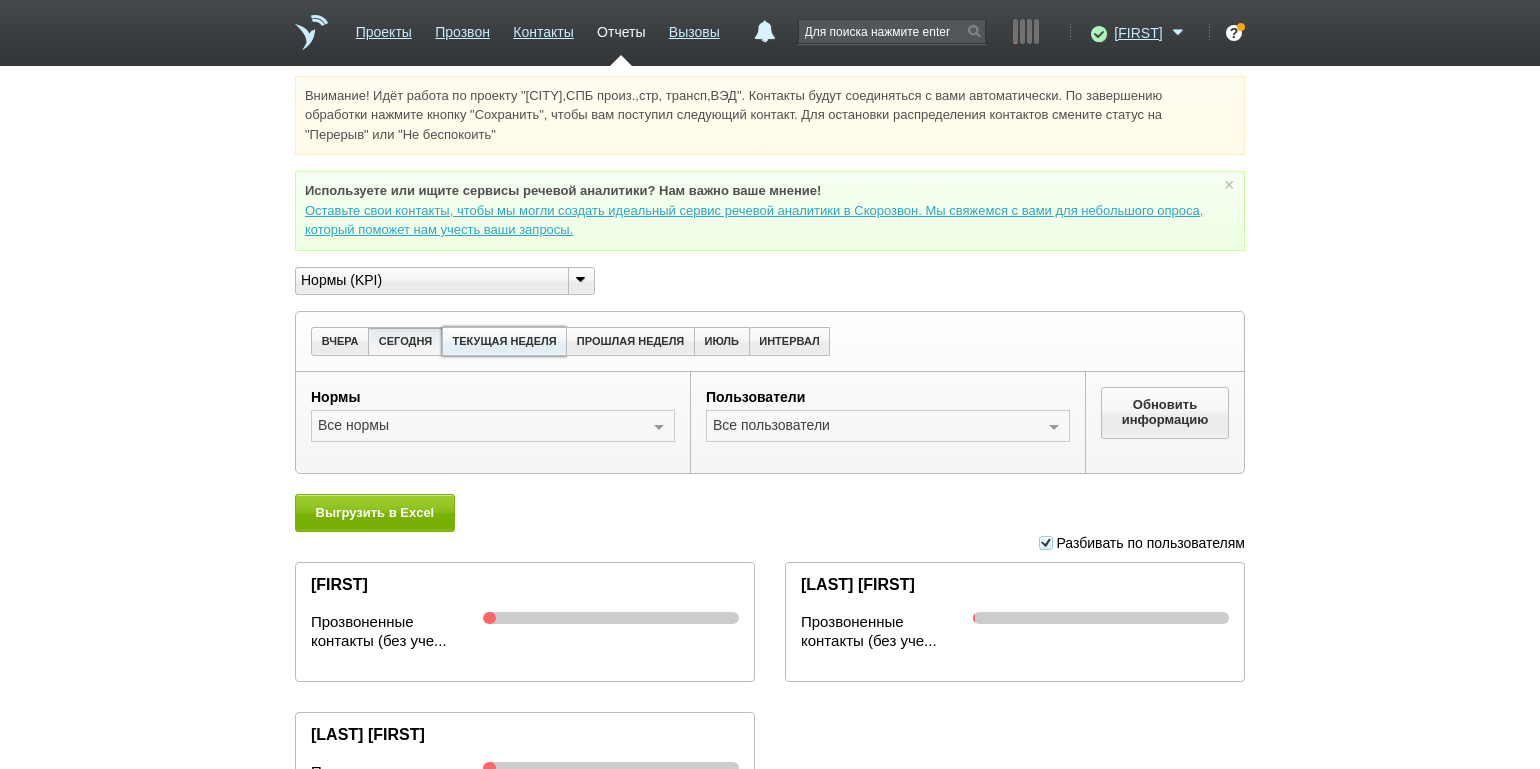 click on "ТЕКУЩАЯ НЕДЕЛЯ" at bounding box center [504, 341] 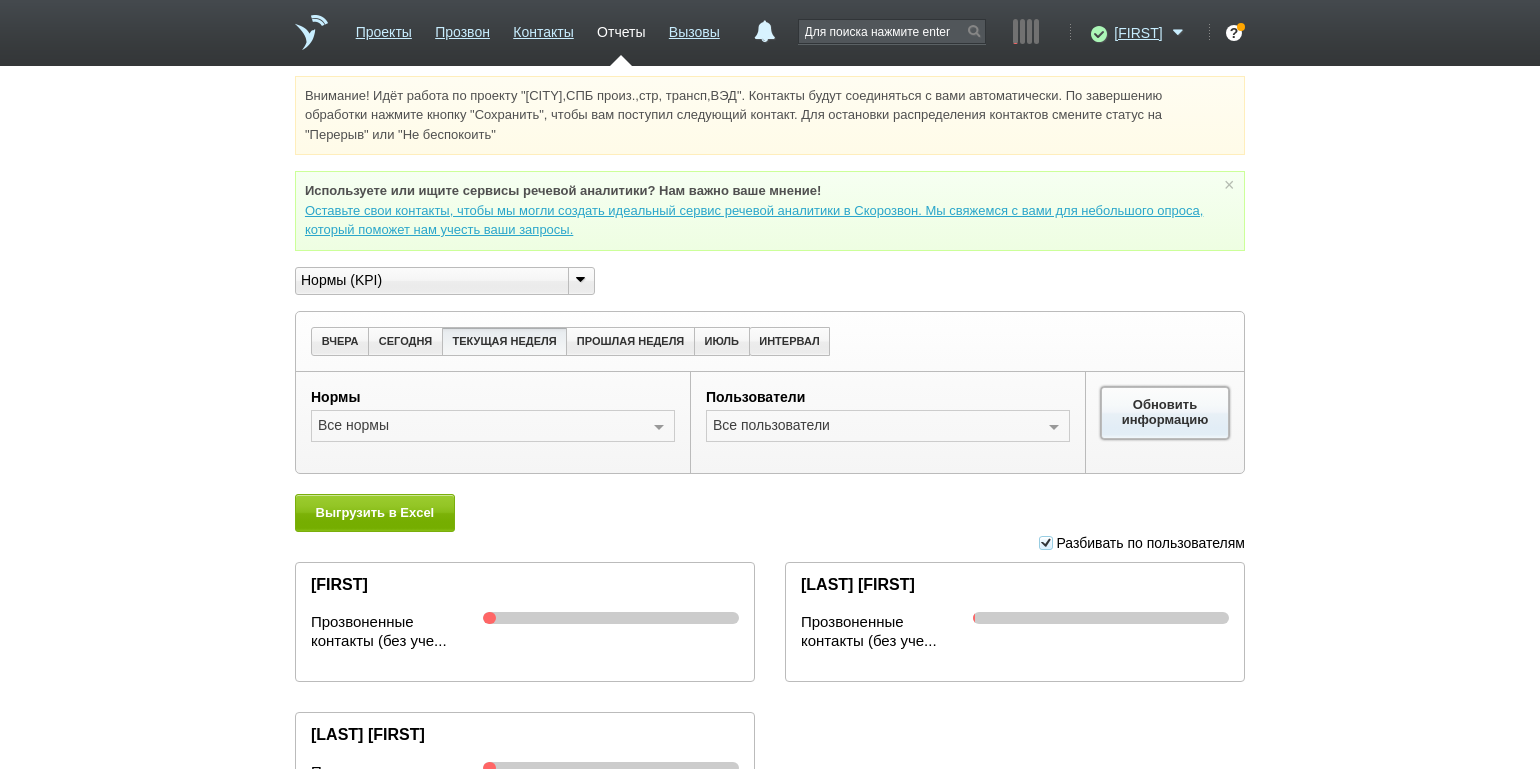 click on "Обновить информацию" at bounding box center [1165, 413] 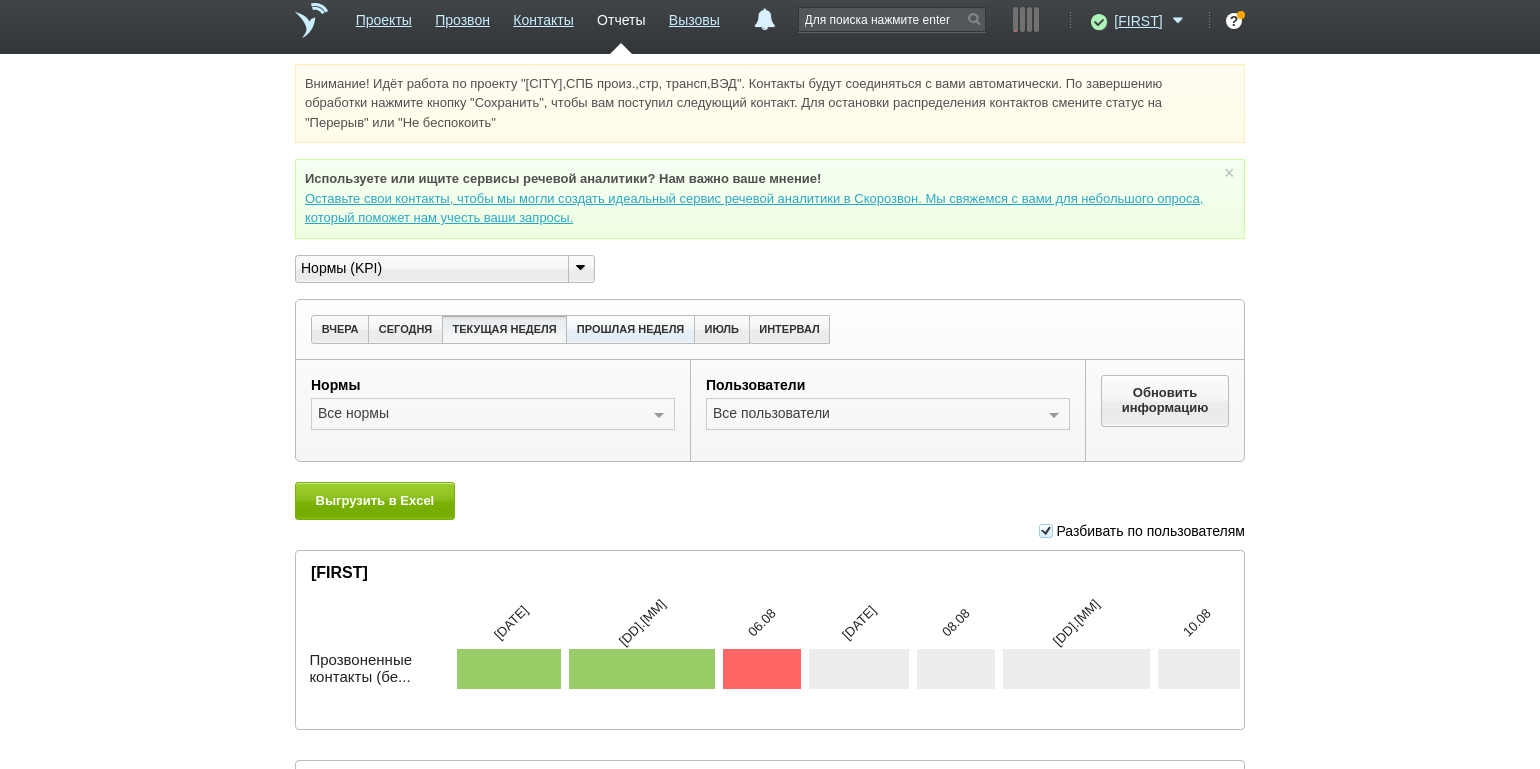 scroll, scrollTop: 0, scrollLeft: 0, axis: both 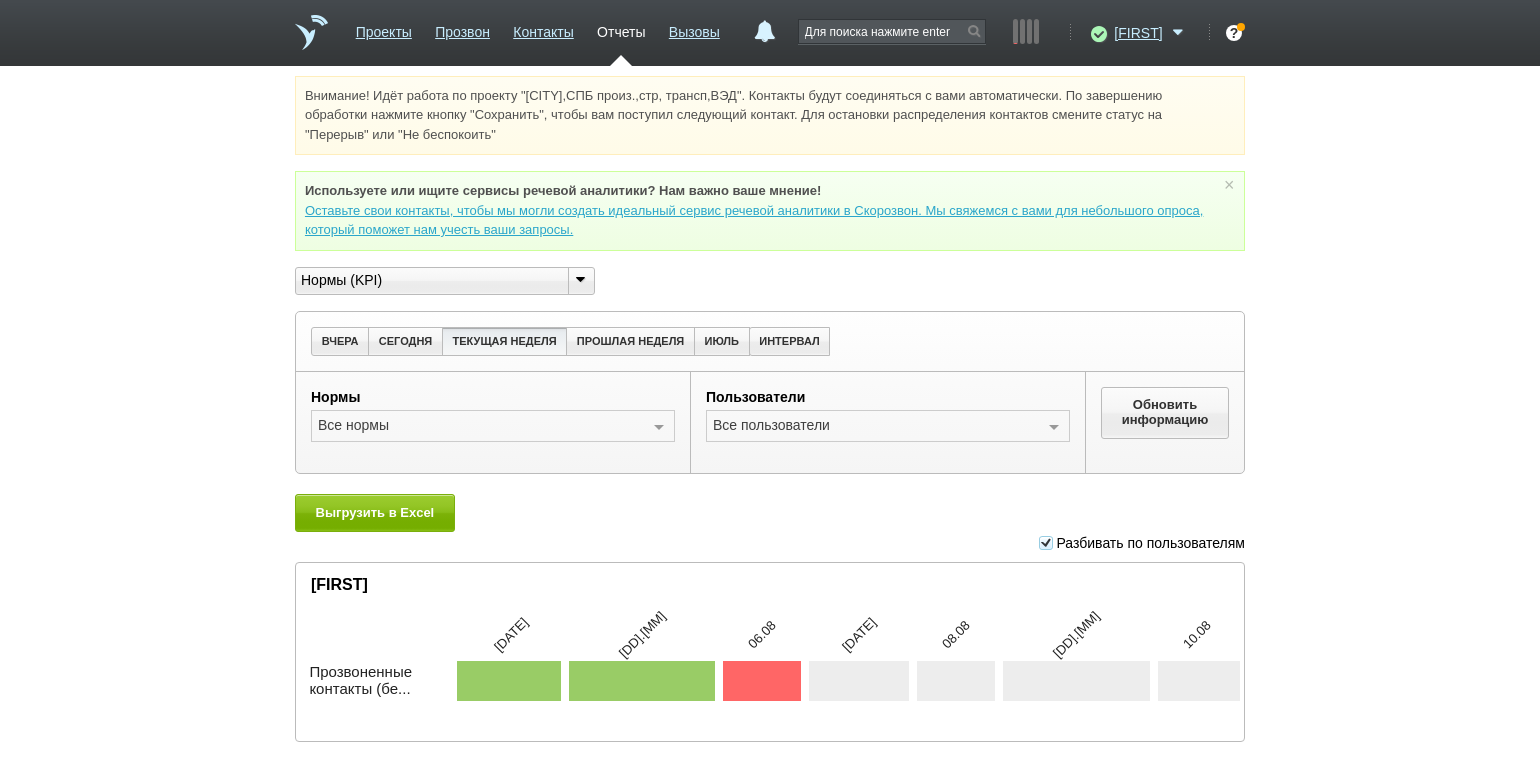 click on "Внимание! Идёт работа по проекту "[CITY],СПБ произ.,стр, трансп,ВЭД". Контакты будут соединяться с вами автоматически. По завершению обработки нажмите кнопку "Сохранить", чтобы вам поступил следующий контакт. Для остановки распределения контактов смените статус на "Перерыв" или "Не беспокоить"
Используете или ищите cервисы речевой аналитики? Нам важно ваше мнение!
×
Вы можете звонить напрямую из строки поиска - введите номер и нажмите "Позвонить"
Нормы (KPI)" at bounding box center [770, 863] 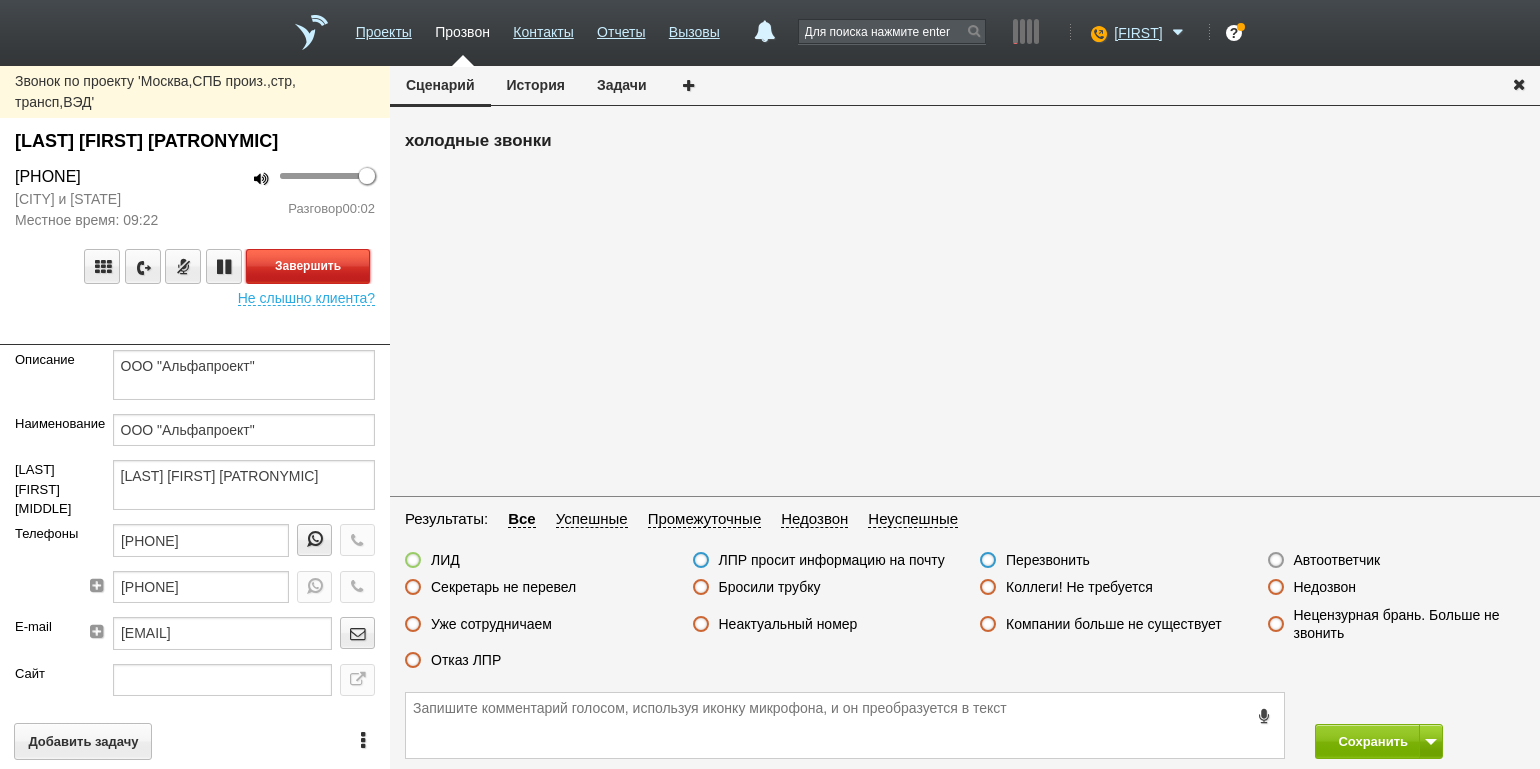click on "Завершить" at bounding box center [308, 266] 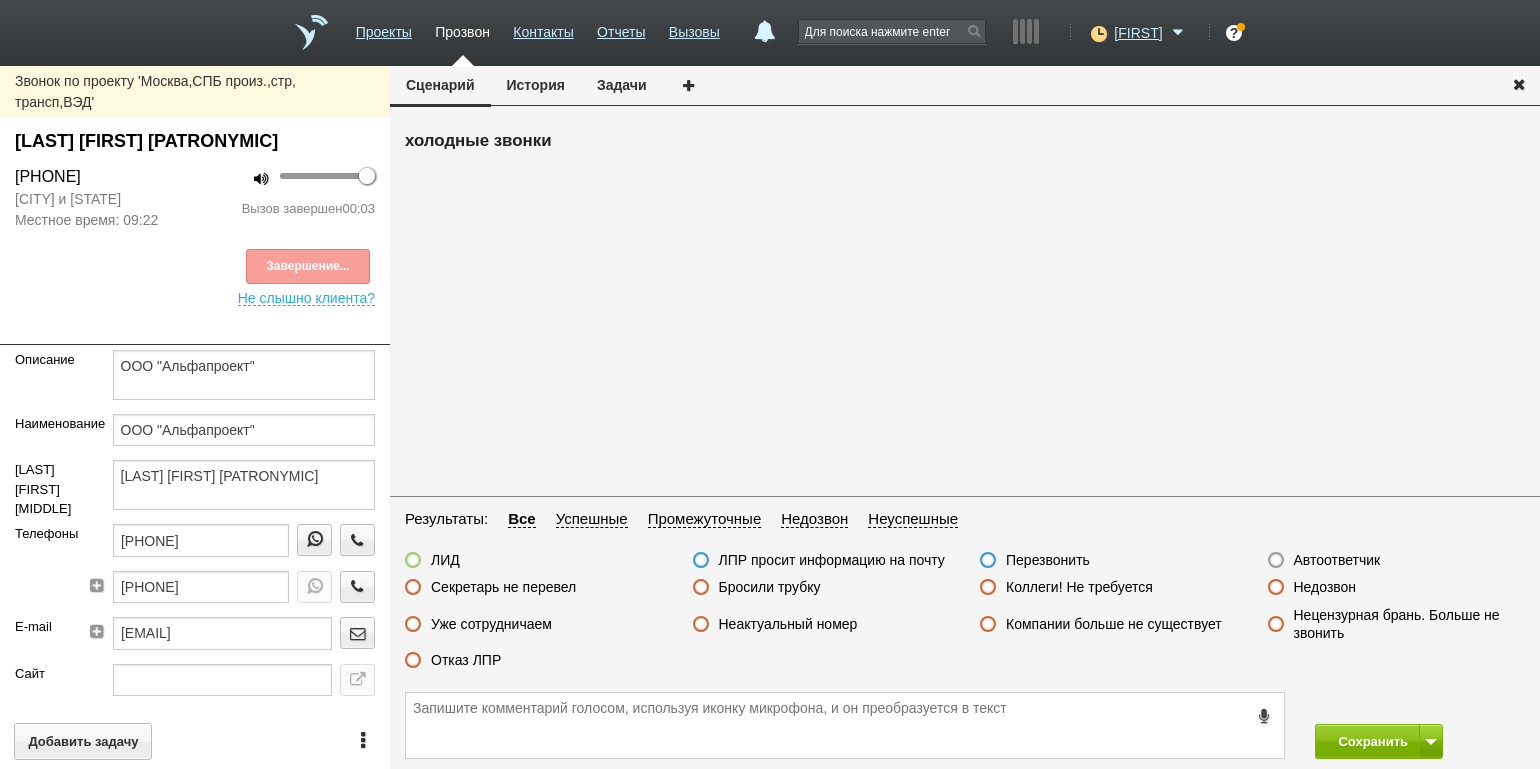 click on "Автоответчик" at bounding box center (1337, 560) 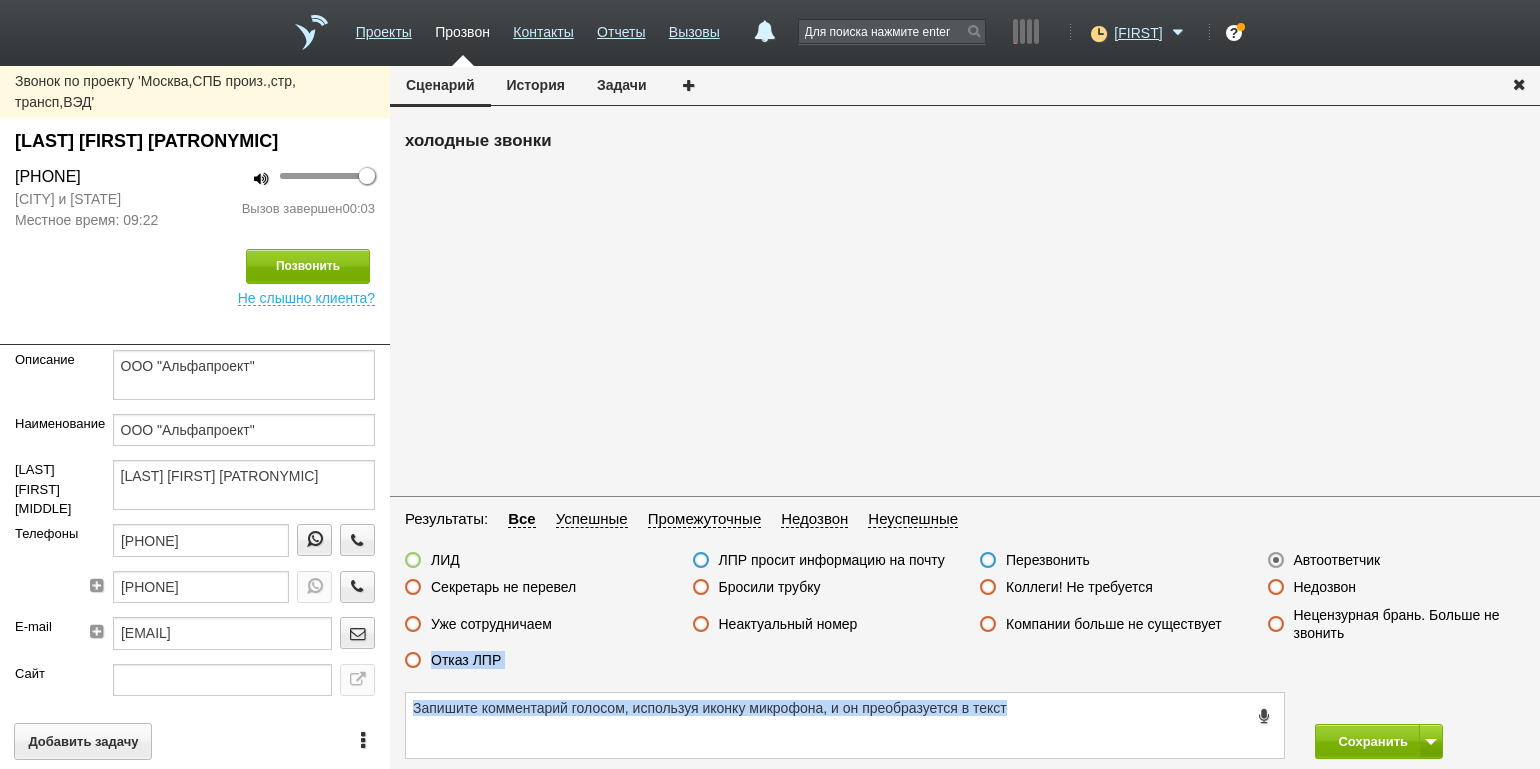 drag, startPoint x: 1382, startPoint y: 663, endPoint x: 1384, endPoint y: 711, distance: 48.04165 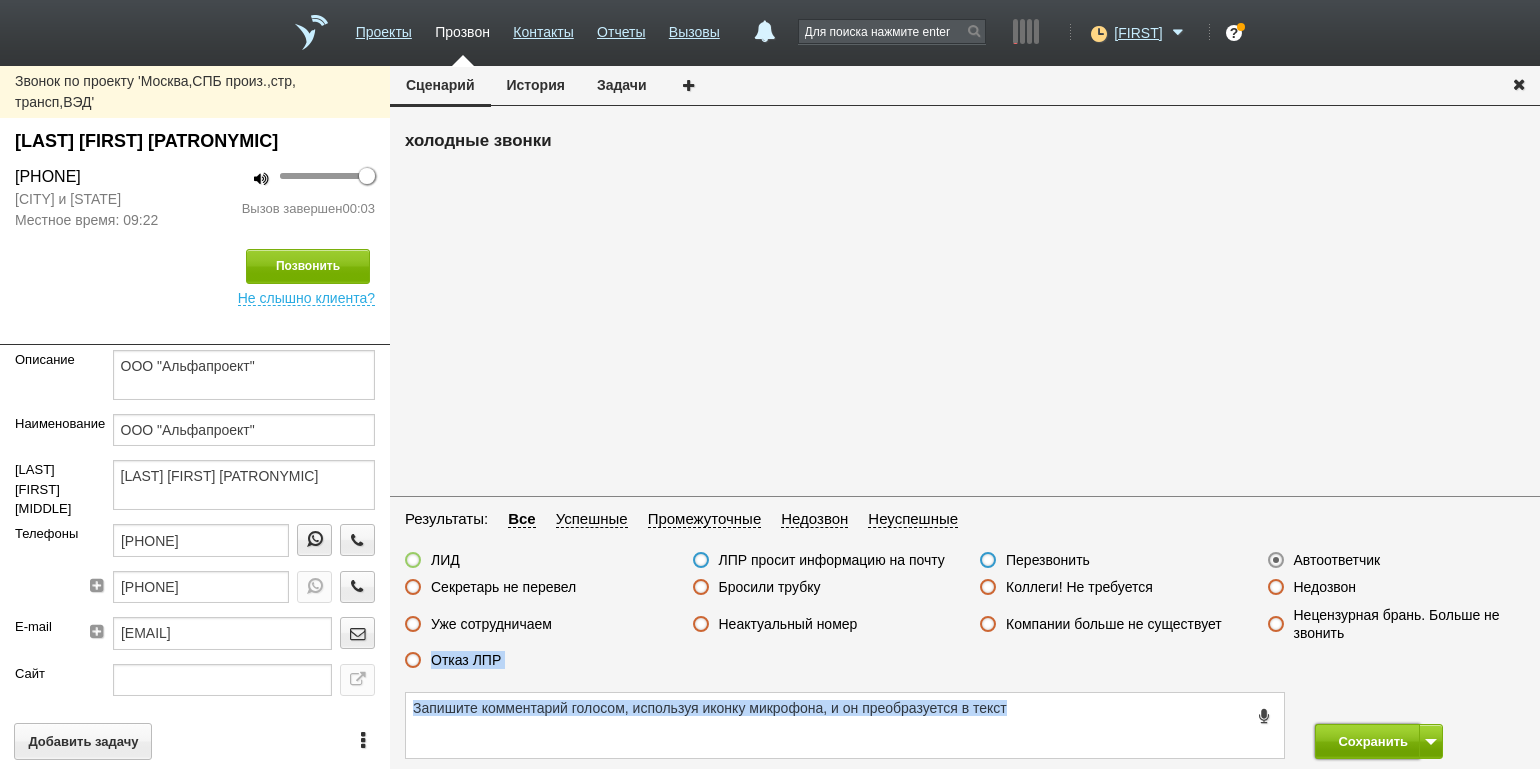click on "Сохранить" at bounding box center (1367, 741) 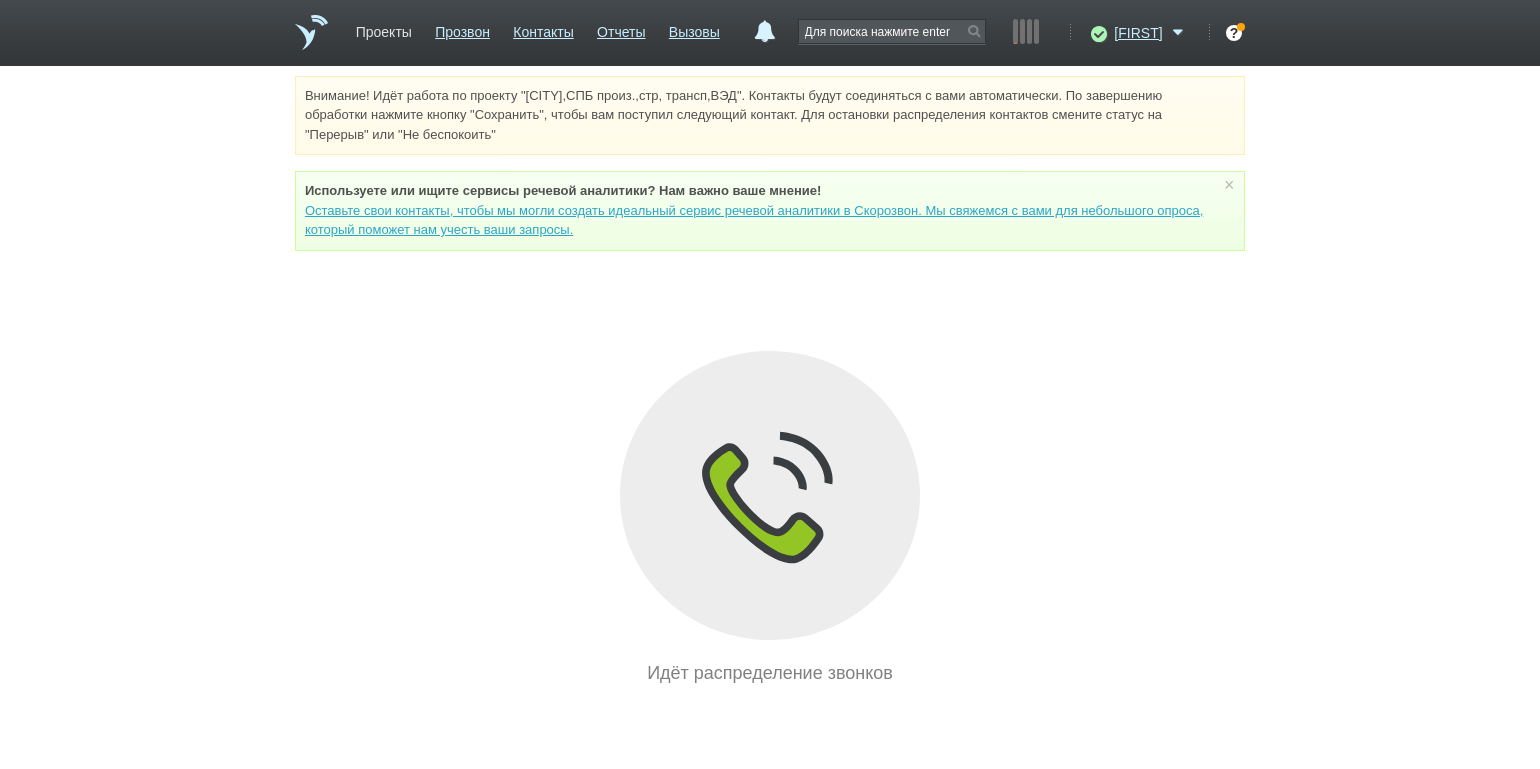click on "Проекты" at bounding box center (384, 28) 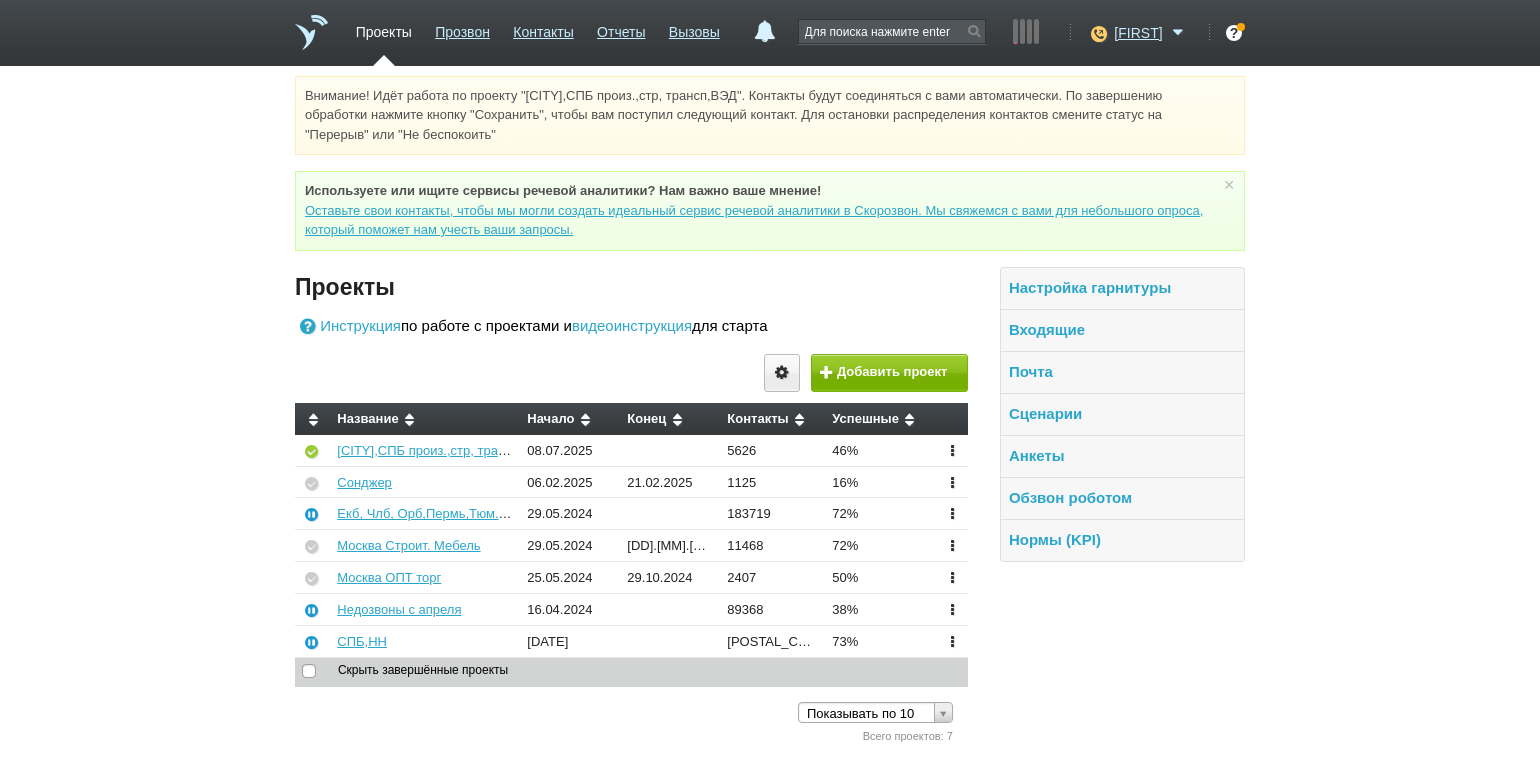 click on "Внимание! Идёт работа по проекту "[CITY],СПБ произ.,стр, трансп,ВЭД". Контакты будут соединяться с вами автоматически. По завершению обработки нажмите кнопку "Сохранить", чтобы вам поступил следующий контакт. Для остановки распределения контактов смените статус на "Перерыв" или "Не беспокоить"
Используете или ищите cервисы речевой аналитики? Нам важно ваше мнение!
×
Вы можете звонить напрямую из строки поиска - введите номер и нажмите "Позвонить"
Нормы (KPI)" at bounding box center [770, 411] 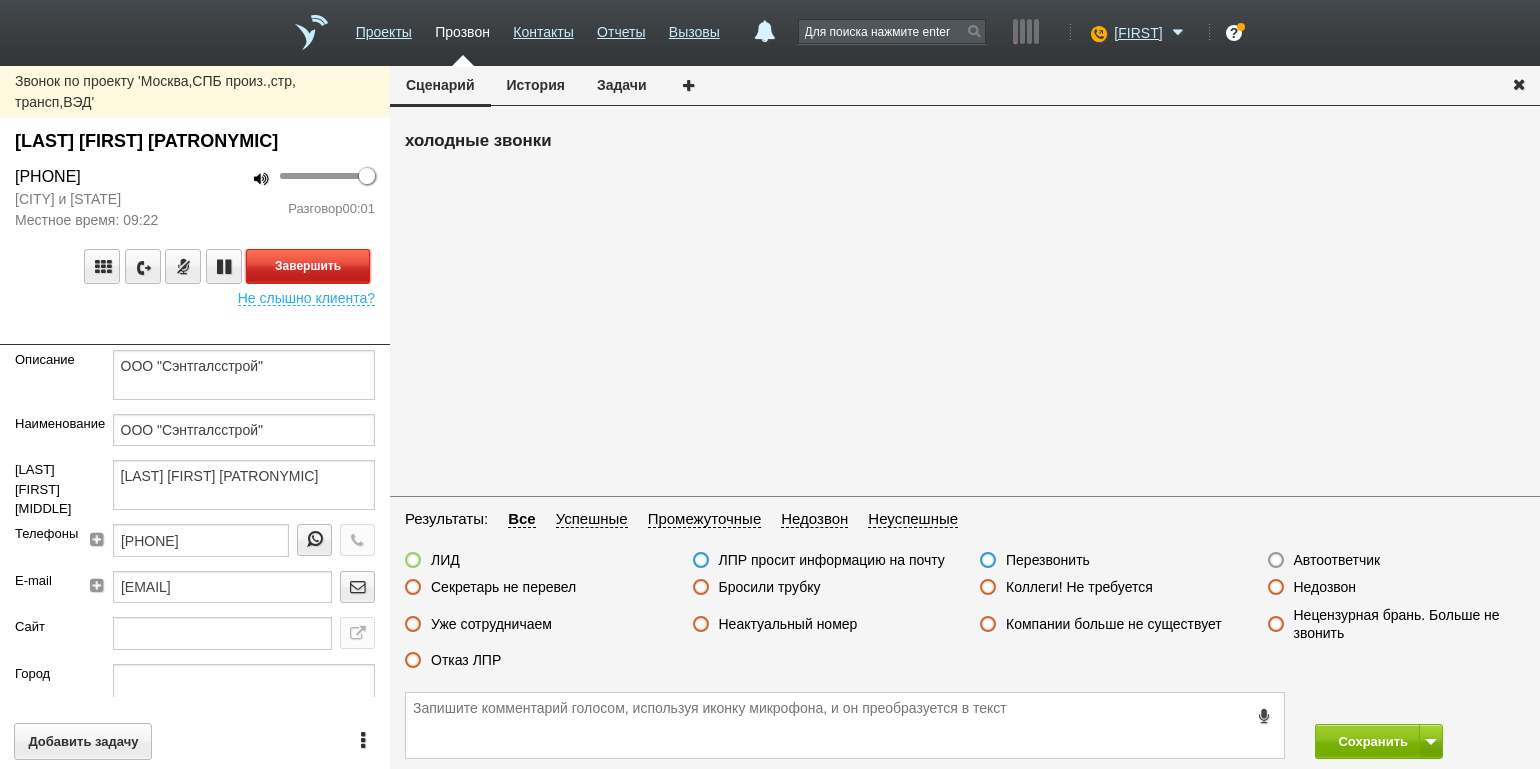 click on "Завершить" at bounding box center [308, 266] 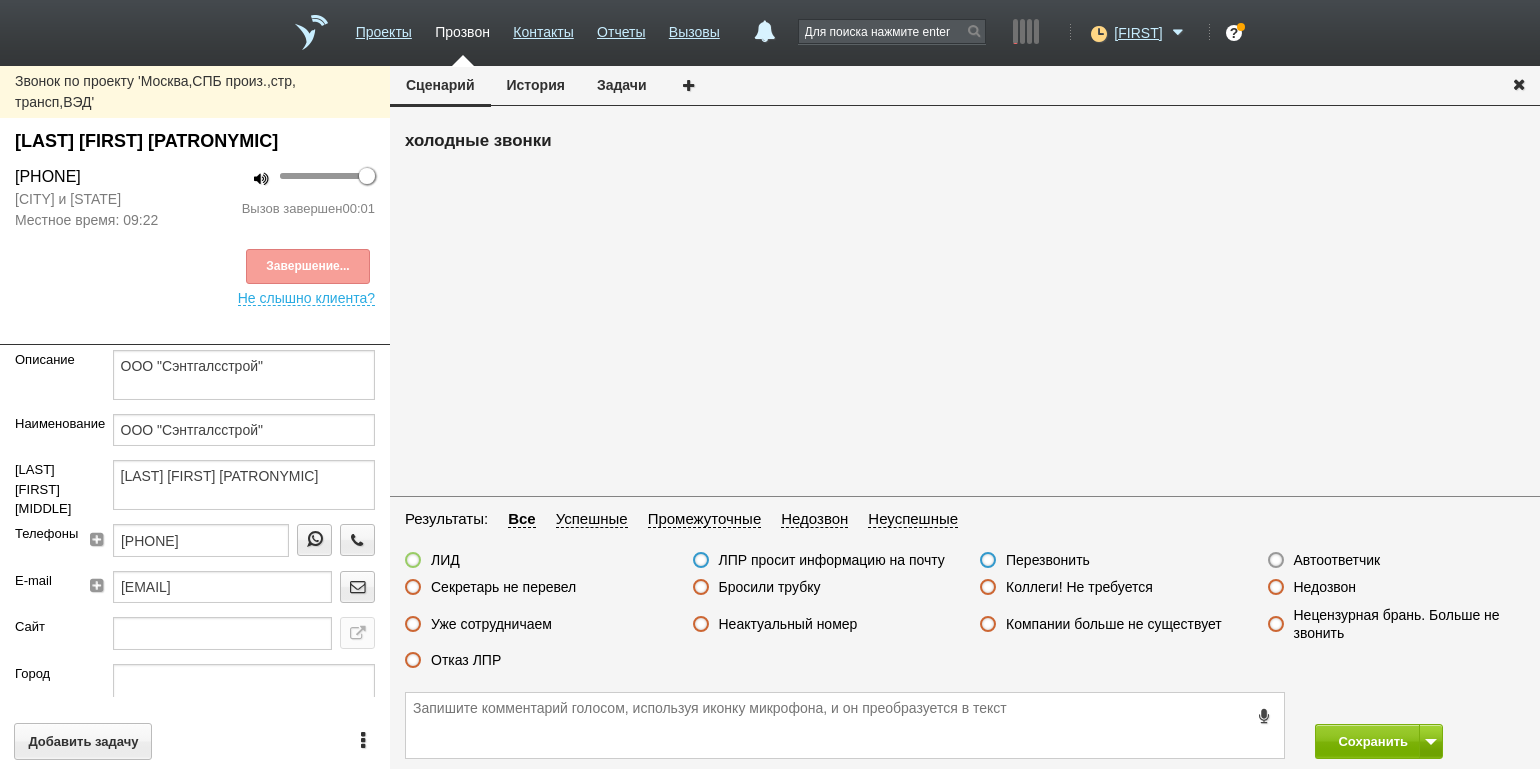 click on "Автоответчик" at bounding box center (1337, 560) 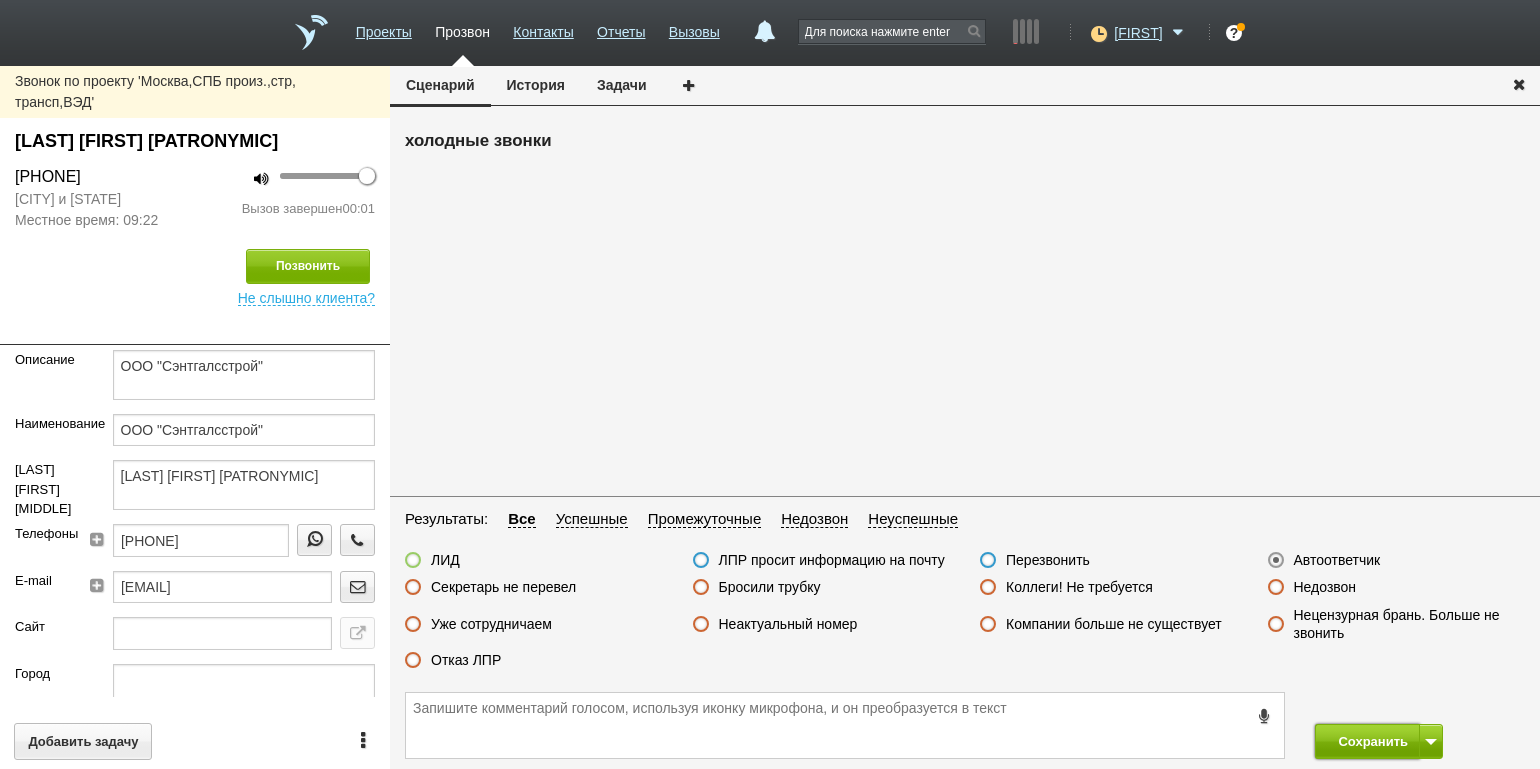 click on "Сохранить" at bounding box center (1367, 741) 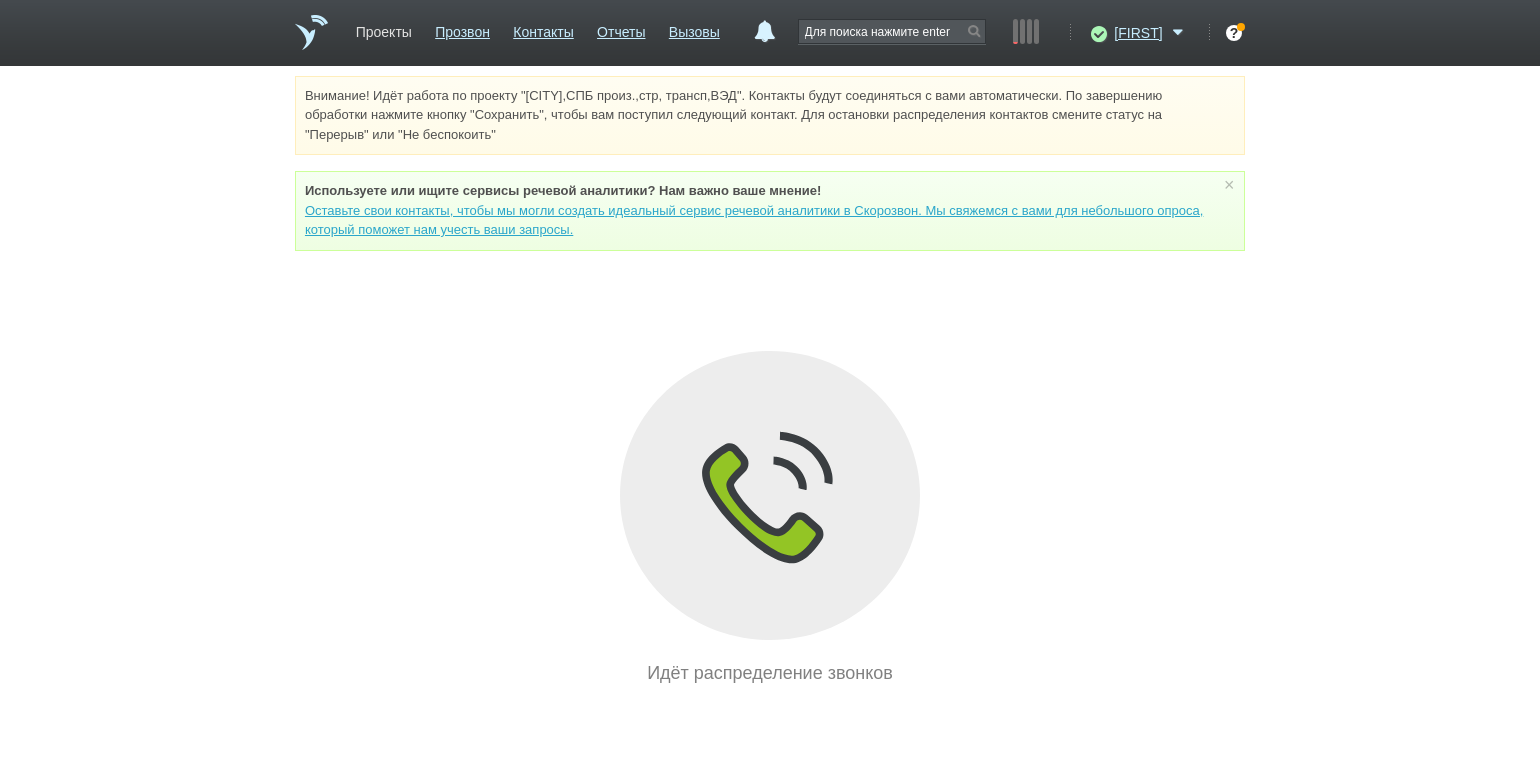 click on "Проекты" at bounding box center (384, 28) 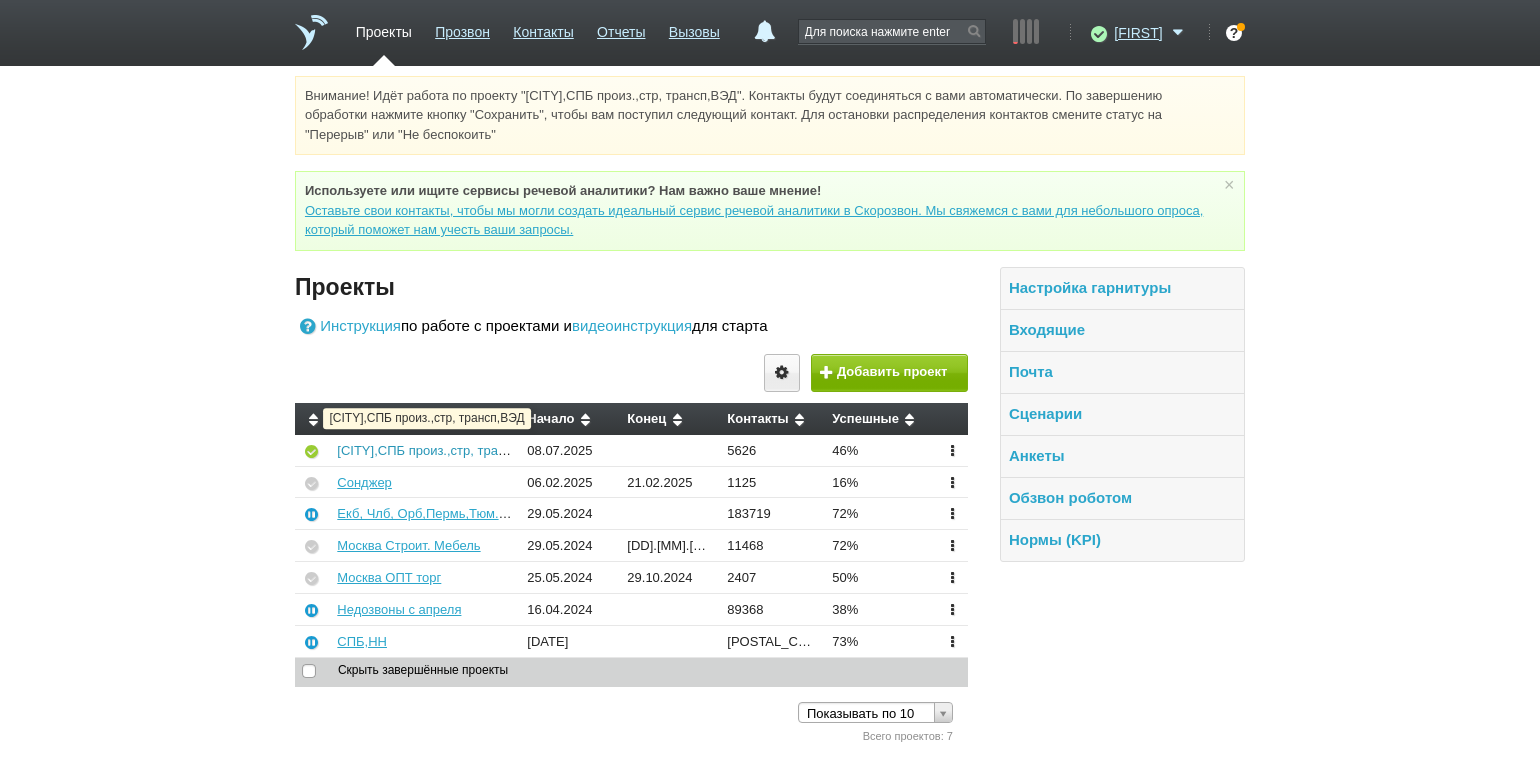 click on "[CITY],СПБ произ.,стр, трансп,ВЭД" at bounding box center (442, 450) 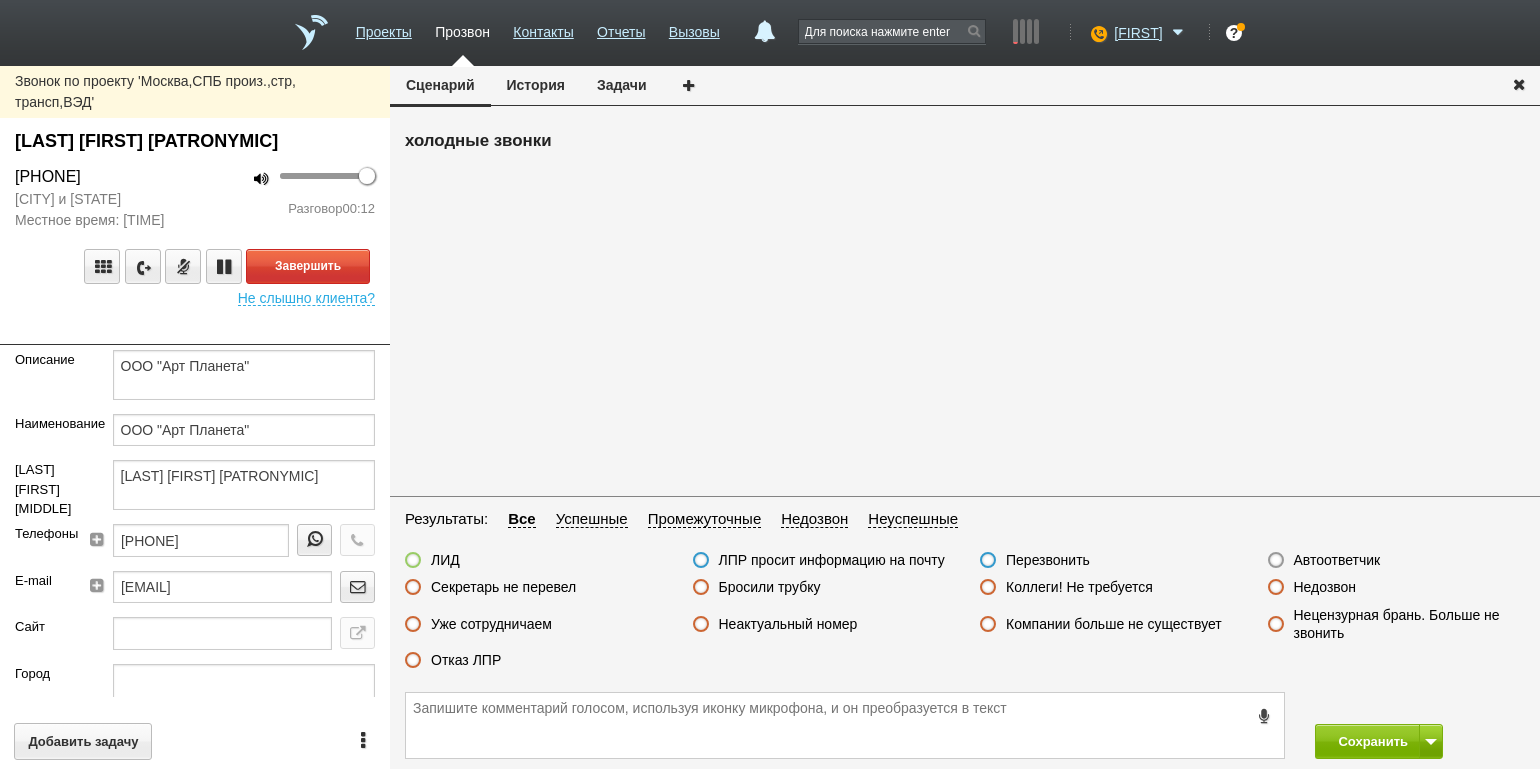 click on "[TIME]" at bounding box center (292, 198) 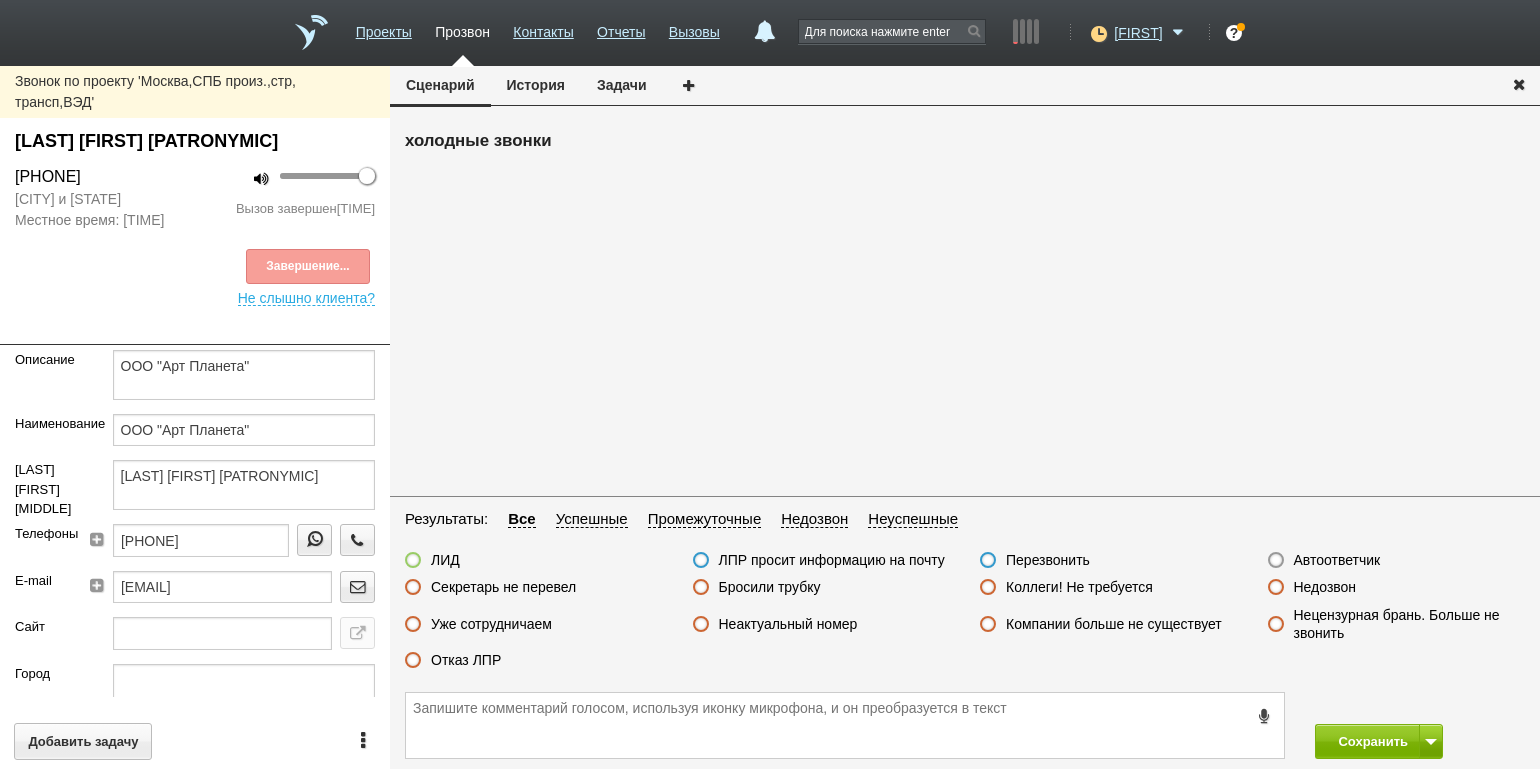 drag, startPoint x: 303, startPoint y: 281, endPoint x: 380, endPoint y: 304, distance: 80.36168 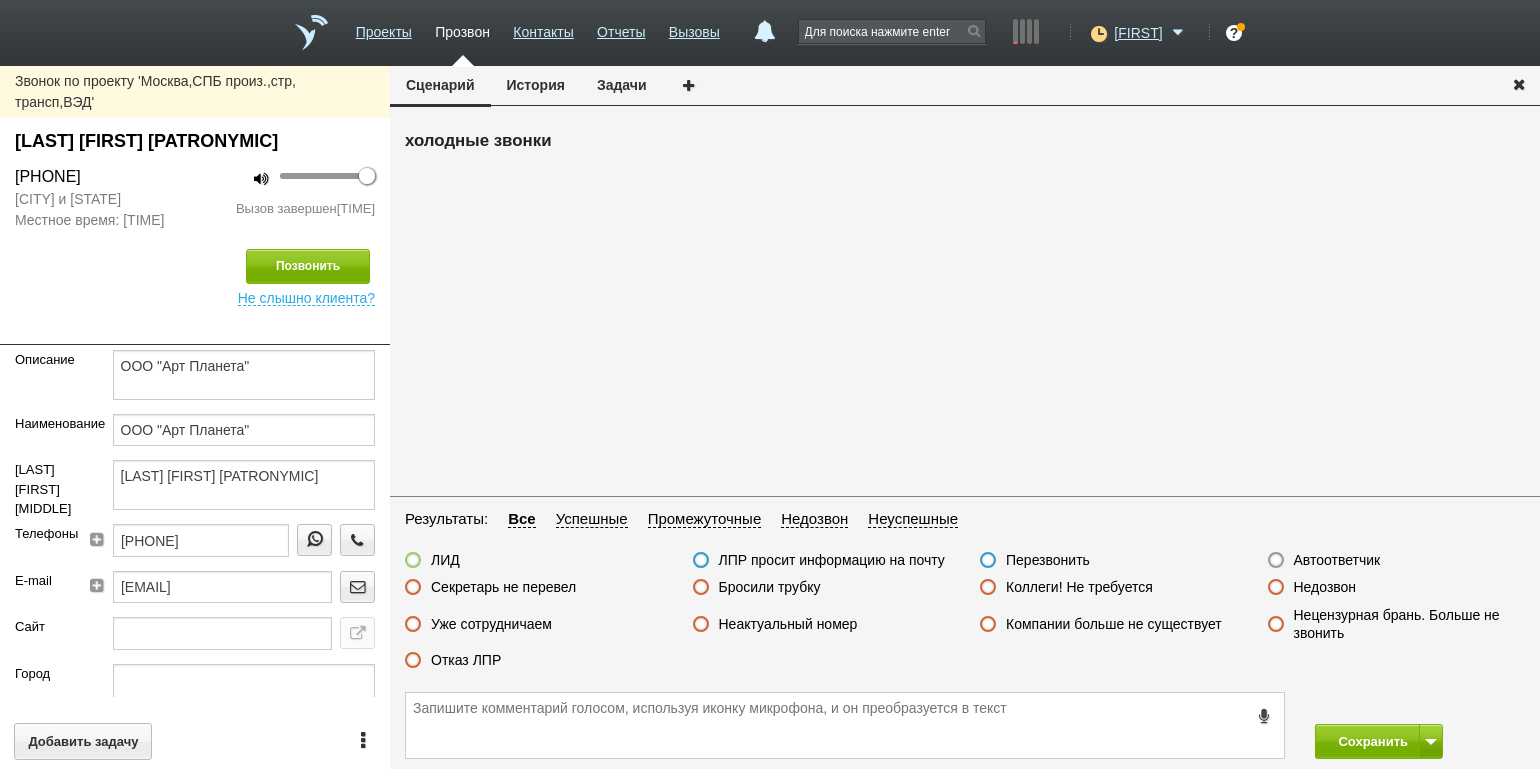 click on "Отказ ЛПР" at bounding box center [466, 660] 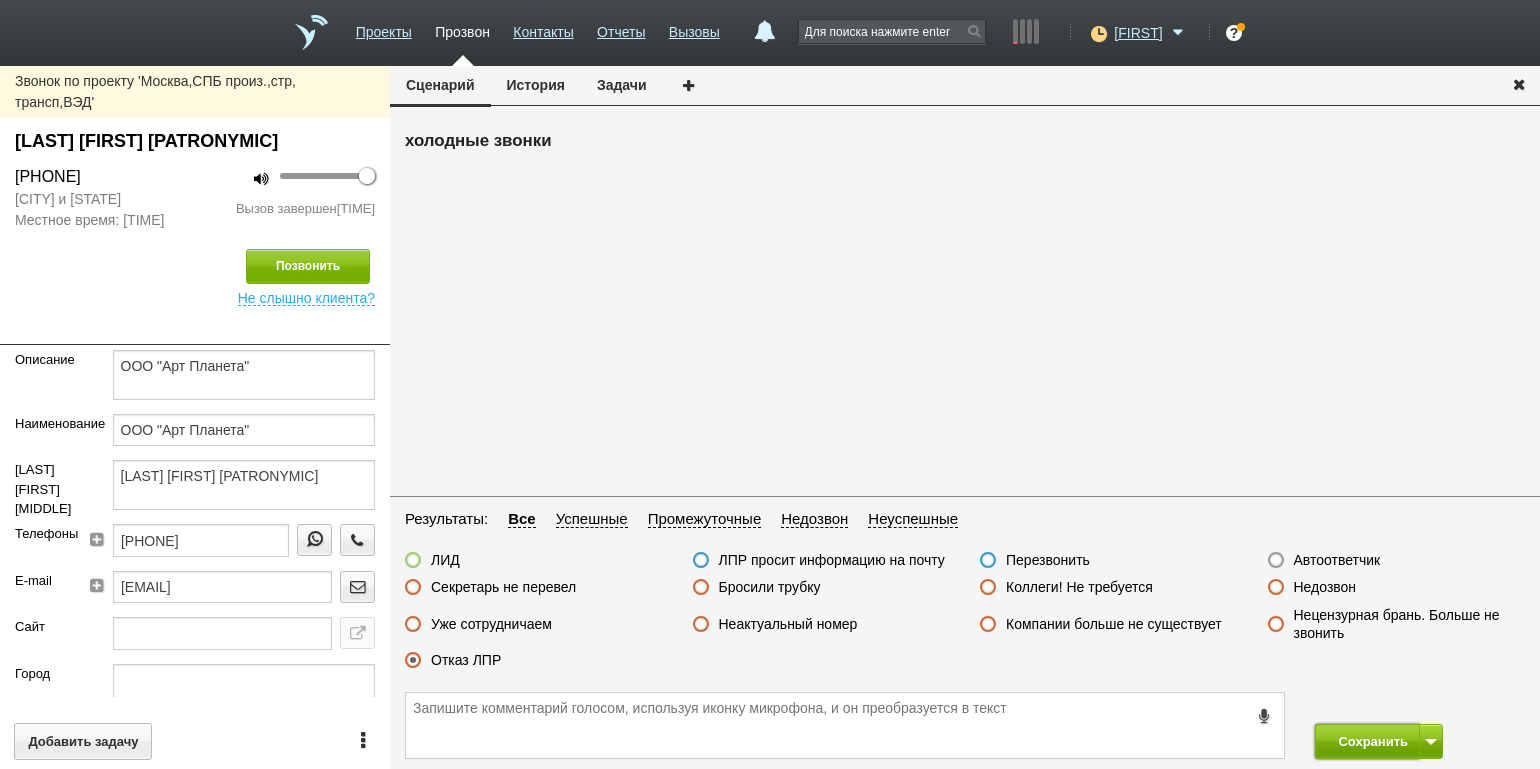 click on "Сохранить" at bounding box center (1367, 741) 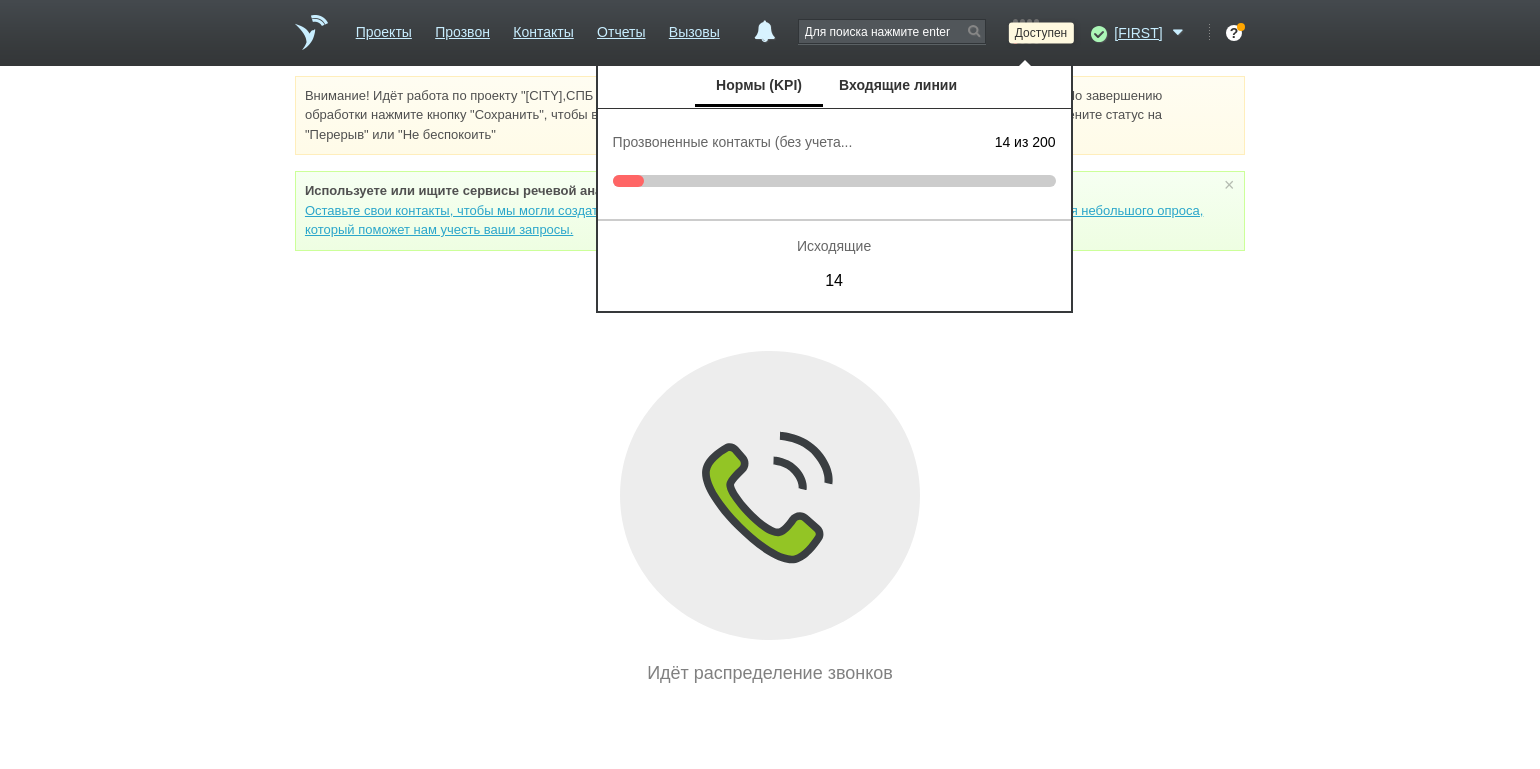 drag, startPoint x: 1100, startPoint y: 34, endPoint x: 1101, endPoint y: 46, distance: 12.0415945 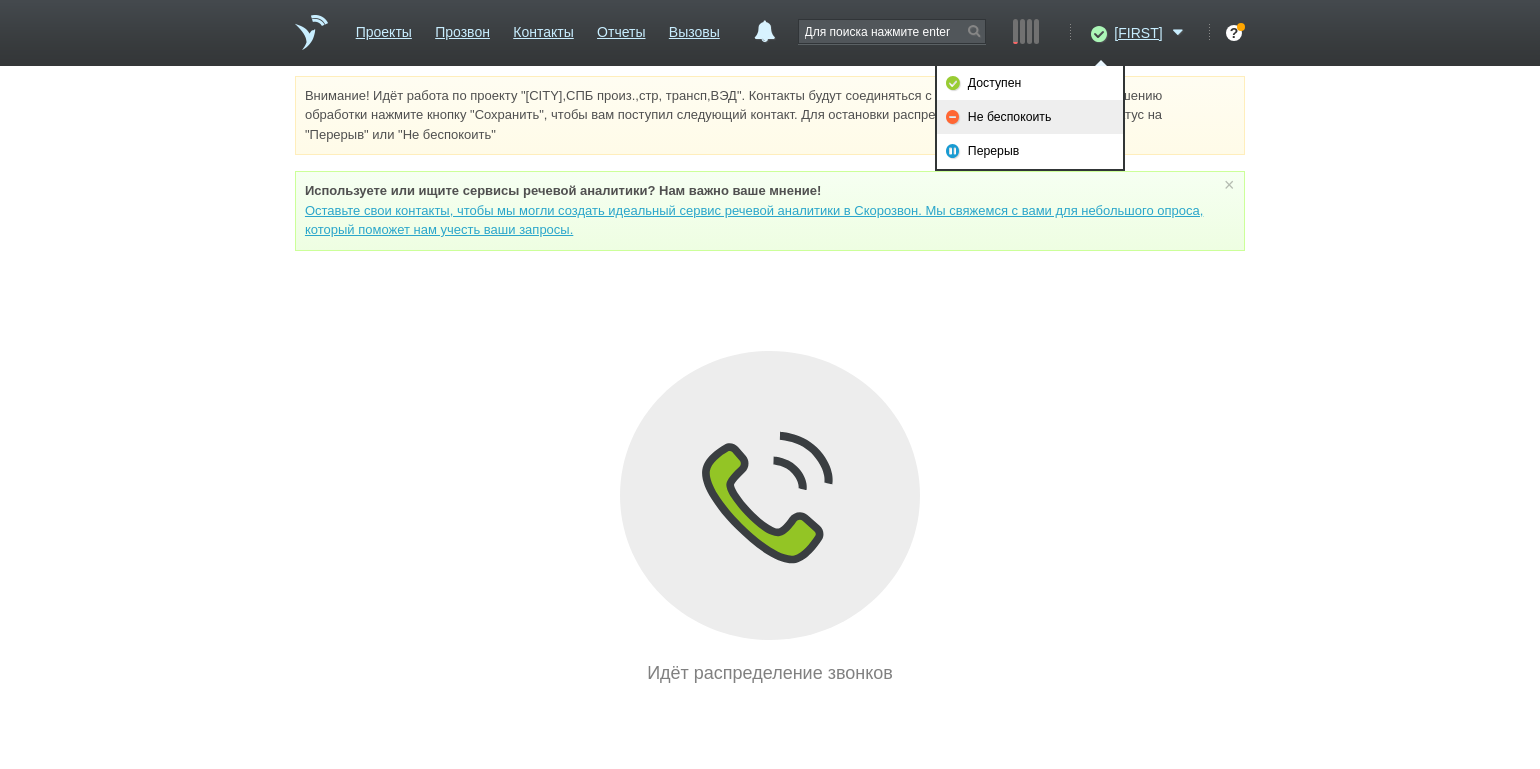 click on "Не беспокоить" at bounding box center [1030, 117] 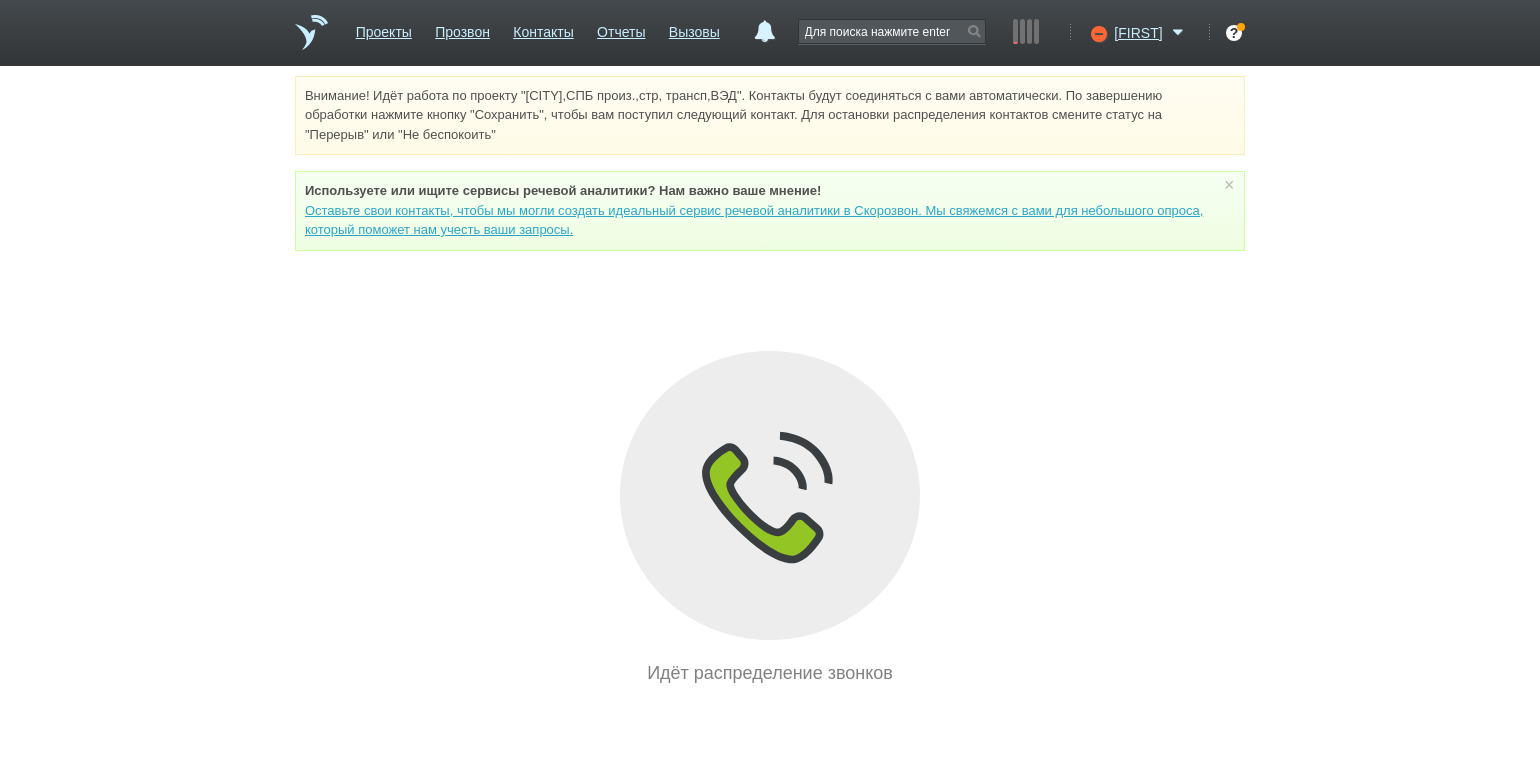 click on "Внимание! Идёт работа по проекту "[CITY],СПБ произ.,стр, трансп,ВЭД". Контакты будут соединяться с вами автоматически. По завершению обработки нажмите кнопку "Сохранить", чтобы вам поступил следующий контакт. Для остановки распределения контактов смените статус на "Перерыв" или "Не беспокоить"
Используете или ищите cервисы речевой аналитики? Нам важно ваше мнение!
×
Вы можете звонить напрямую из строки поиска - введите номер и нажмите "Позвонить"
Идёт распределение звонков" at bounding box center (770, 381) 